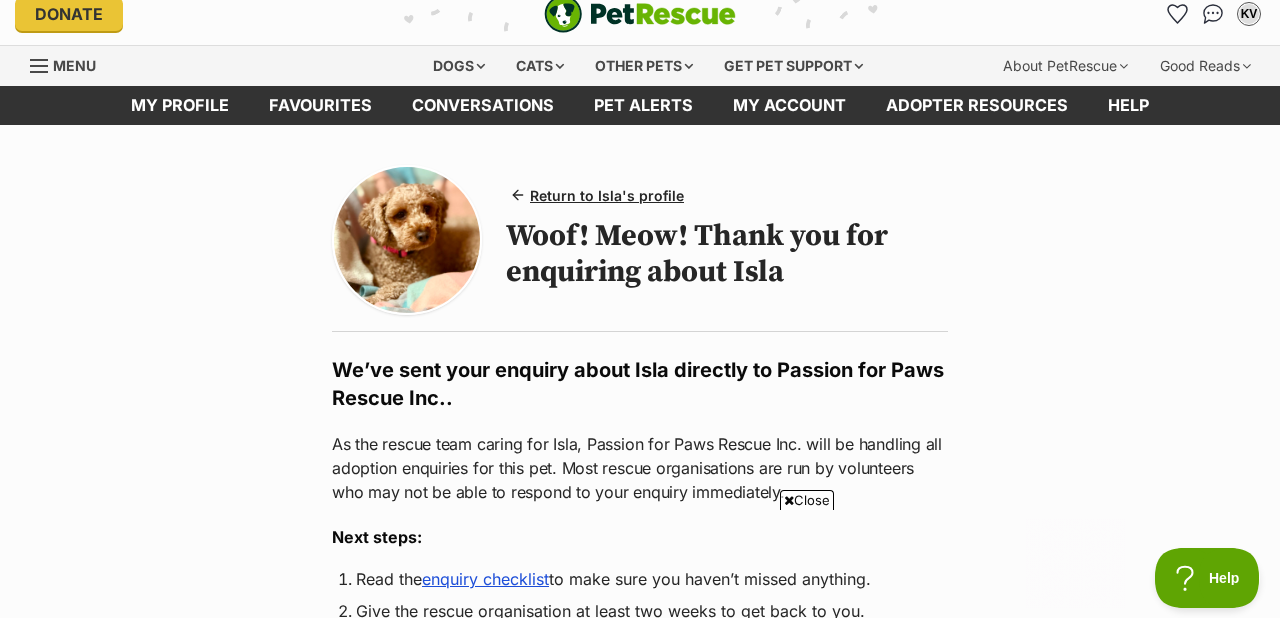 scroll, scrollTop: 0, scrollLeft: 0, axis: both 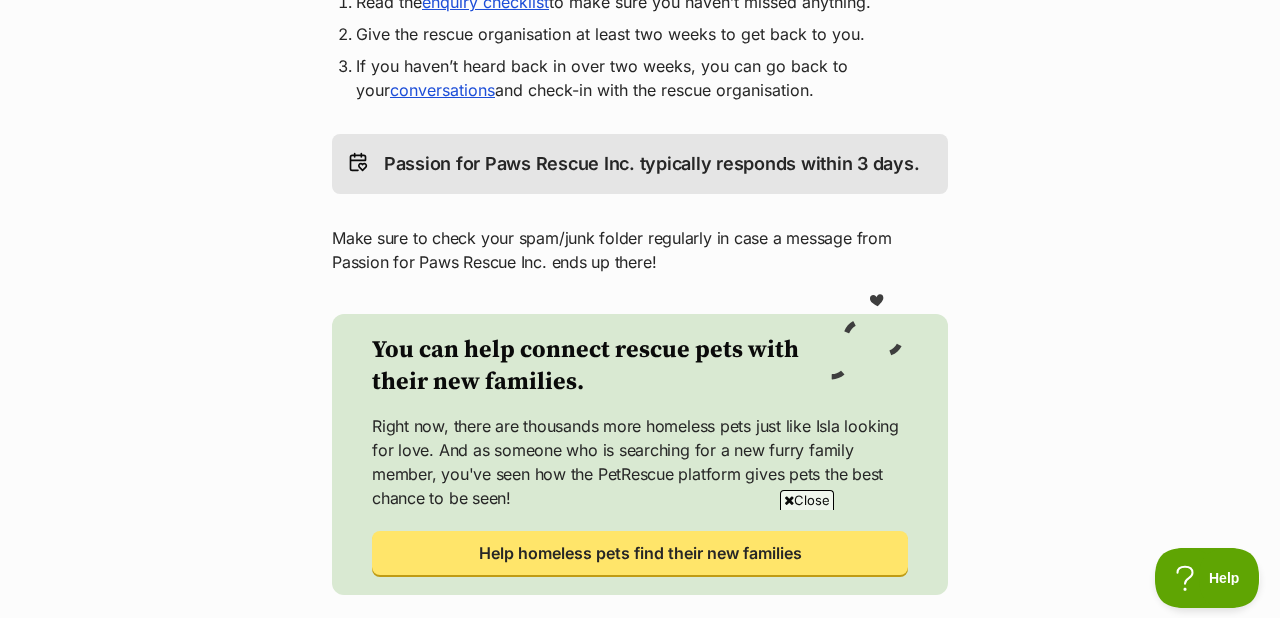 click on "Passion for Paws Rescue Inc. typically responds within 3 days." at bounding box center [651, 164] 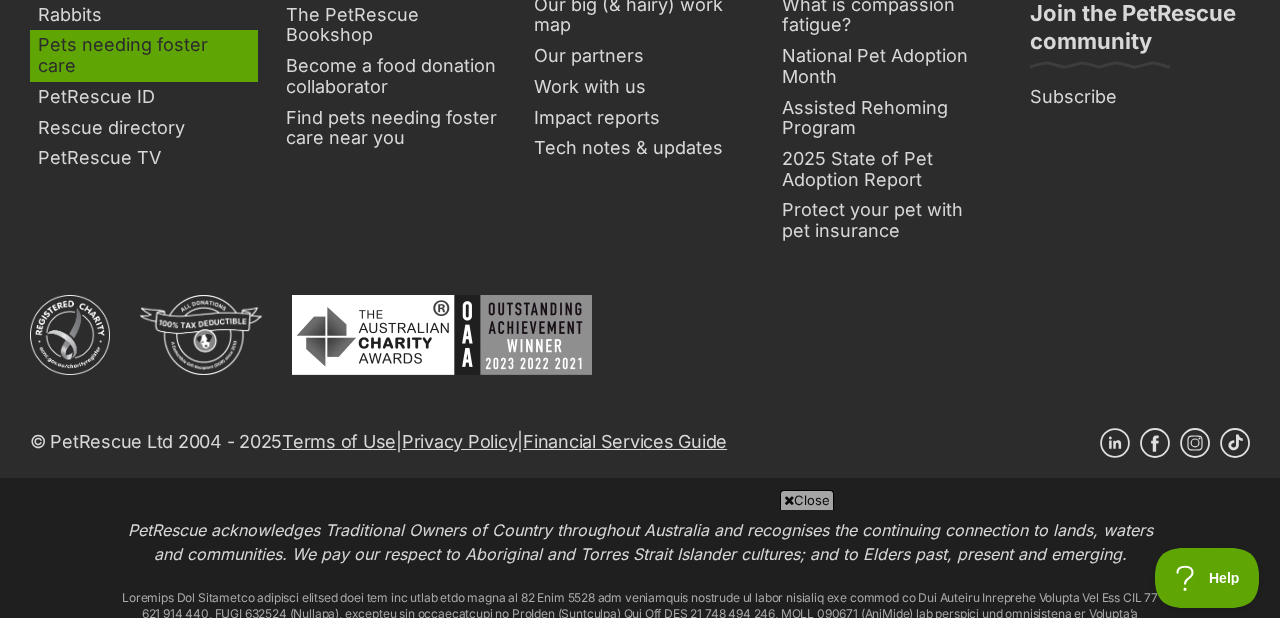 scroll, scrollTop: 1552, scrollLeft: 0, axis: vertical 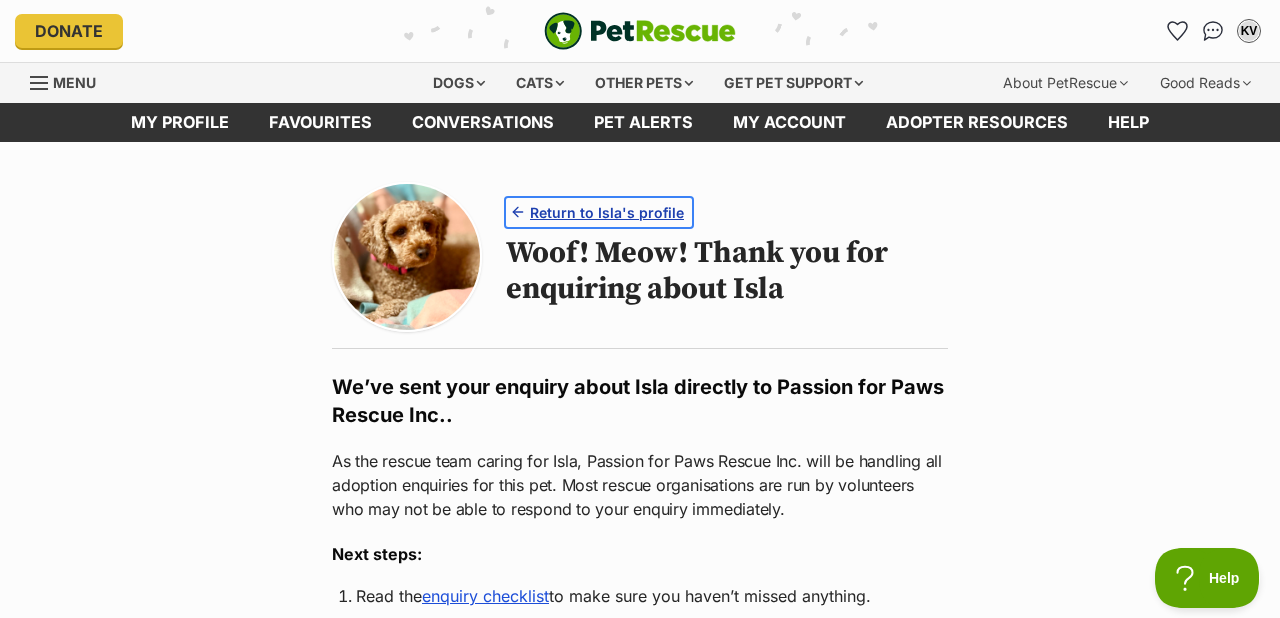click on "Return to Isla's profile" at bounding box center (607, 212) 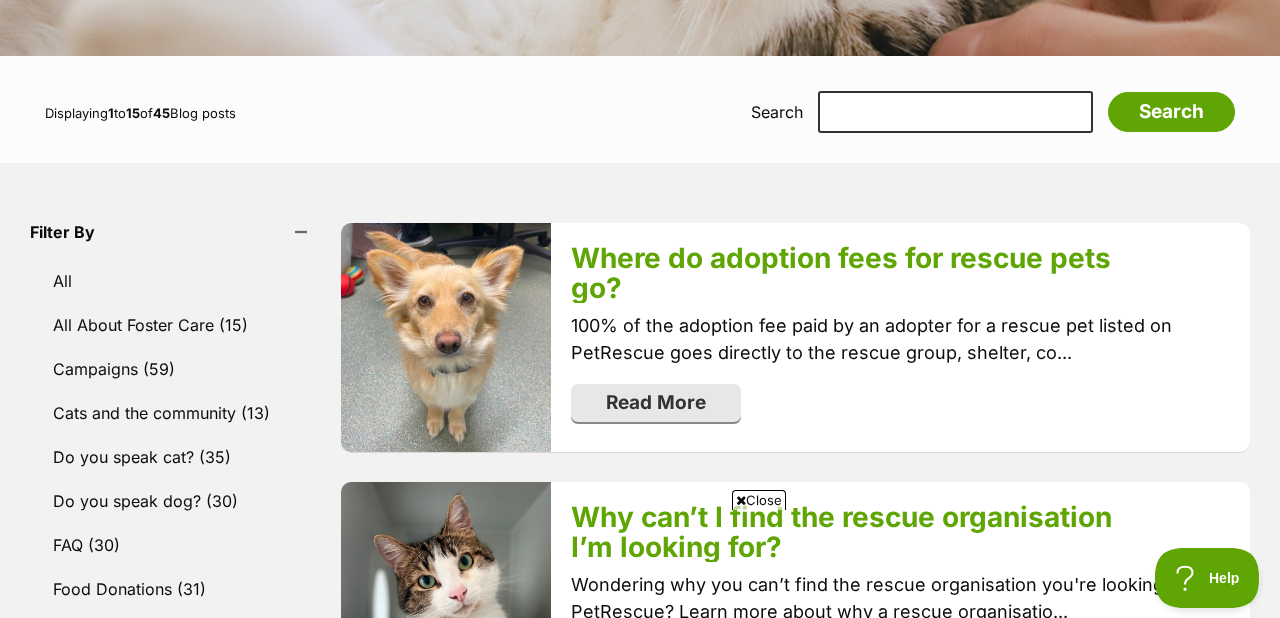 scroll, scrollTop: 366, scrollLeft: 0, axis: vertical 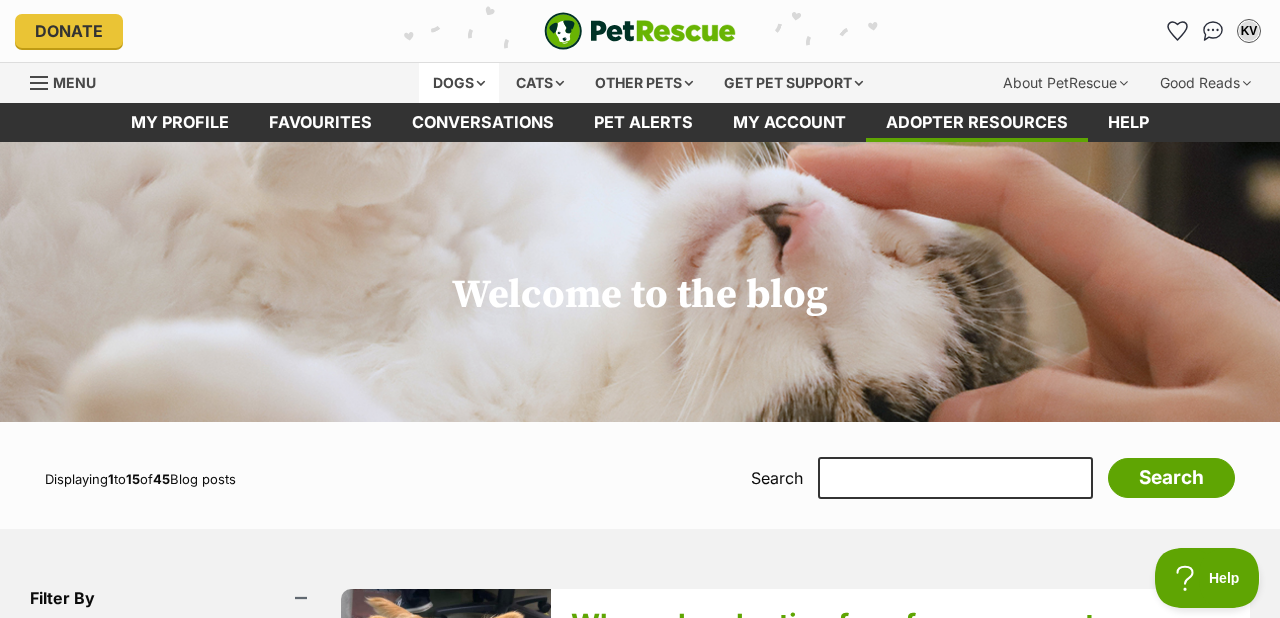 click on "Dogs" at bounding box center (459, 83) 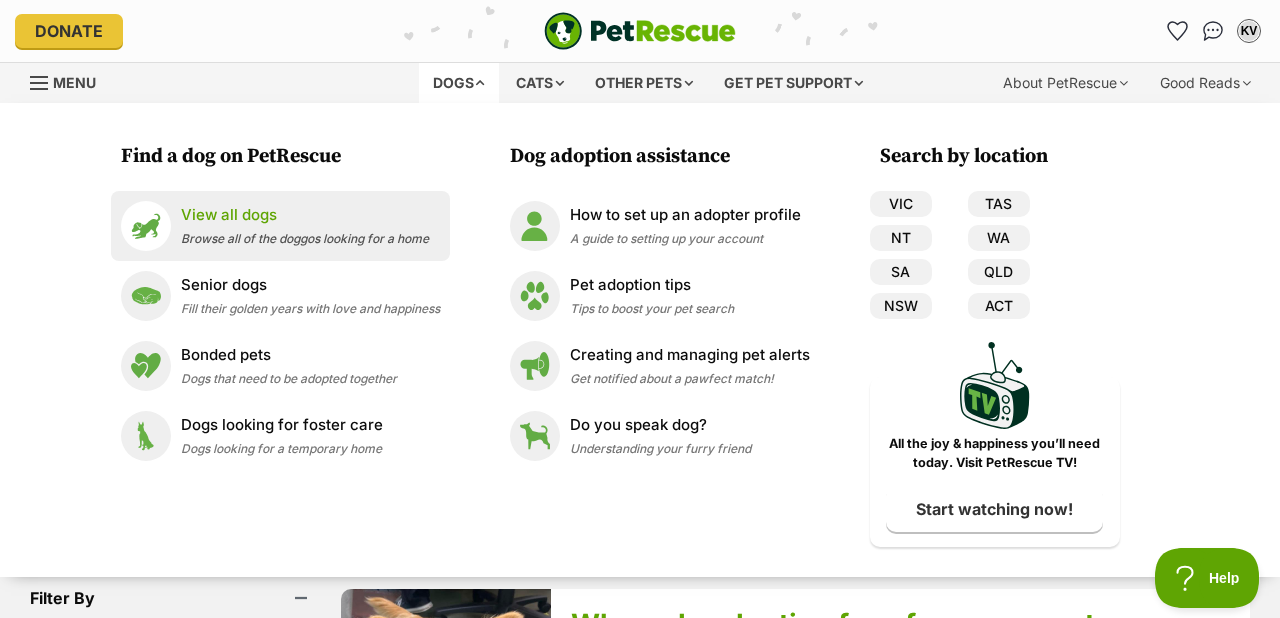 click on "View all dogs" at bounding box center [305, 215] 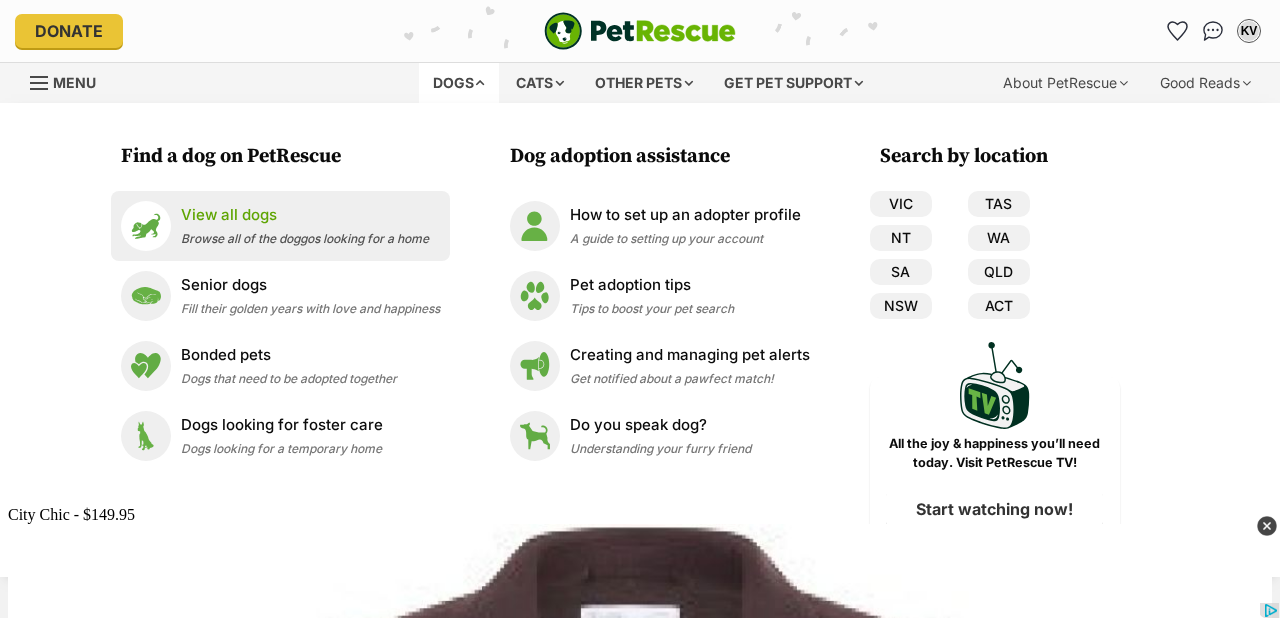 scroll, scrollTop: 0, scrollLeft: 0, axis: both 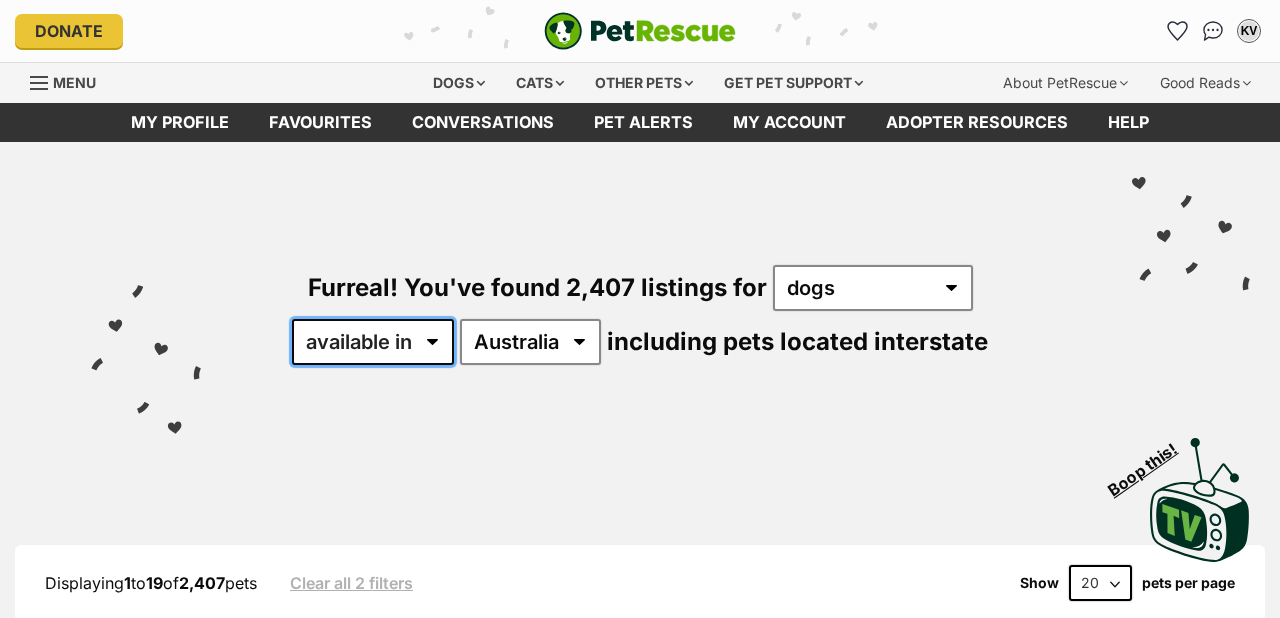 click on "available in
located in" at bounding box center [373, 342] 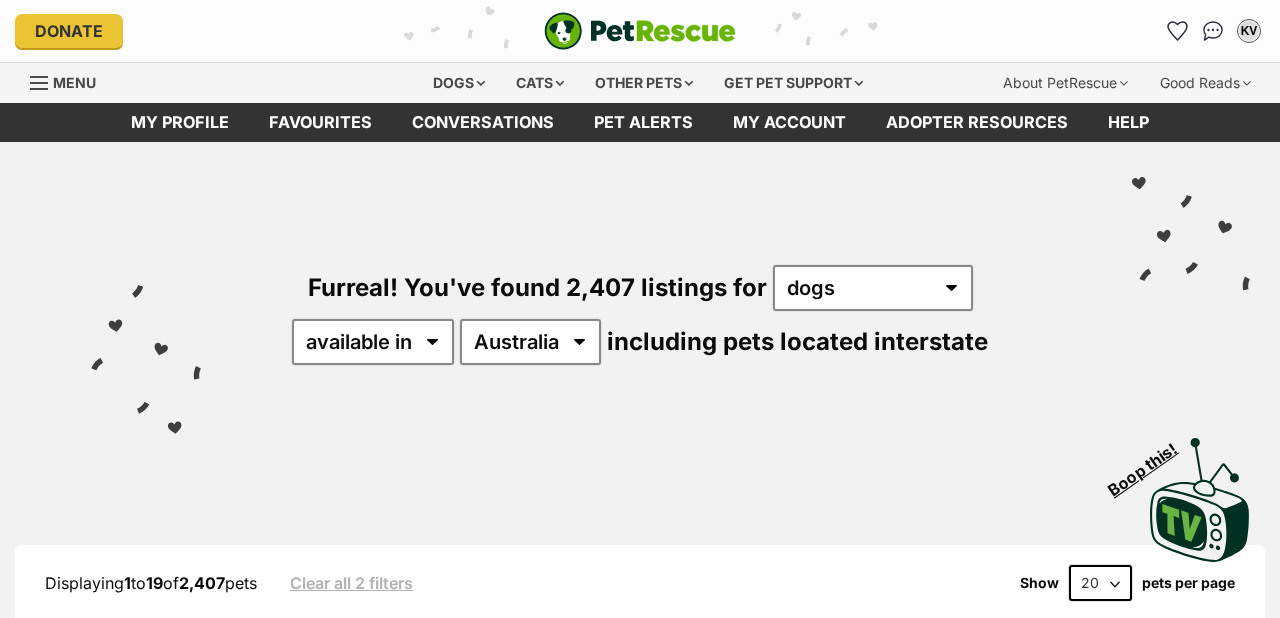 click on "Furreal! You've found 2,407 listings for
any type of pet
cats
dogs
other pets
available in
located in
Australia
ACT
NSW
NT
QLD
SA
TAS
VIC
WA
including pets located interstate" at bounding box center [640, 281] 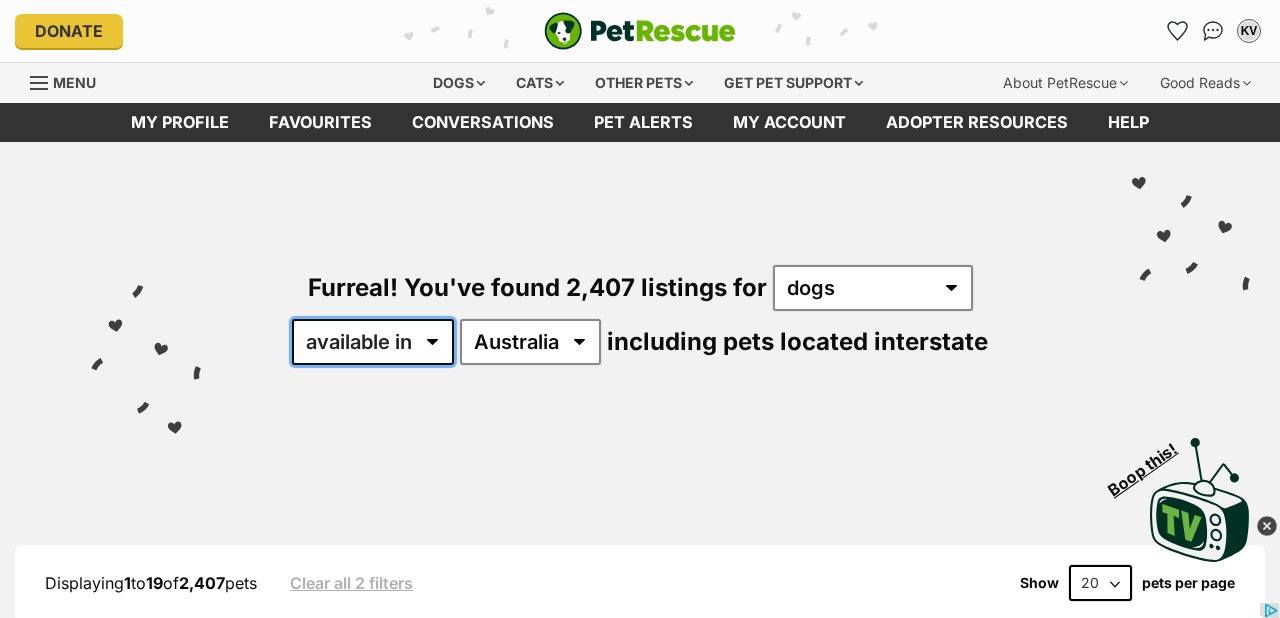 click on "available in
located in" at bounding box center (373, 342) 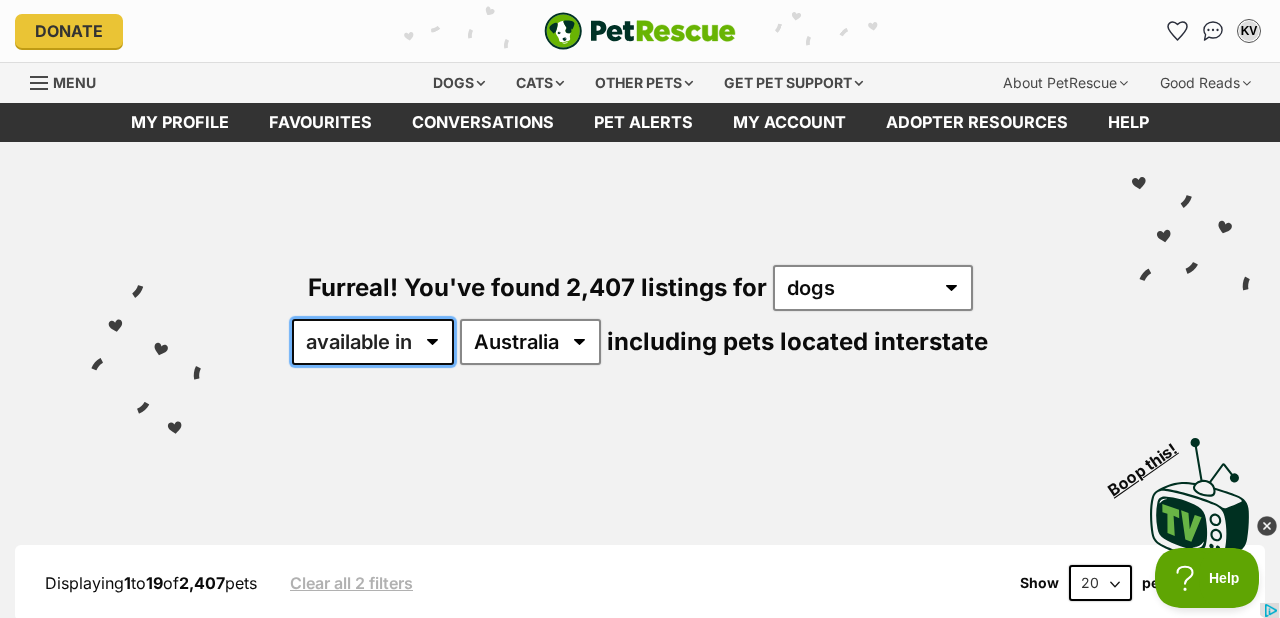 scroll, scrollTop: 0, scrollLeft: 0, axis: both 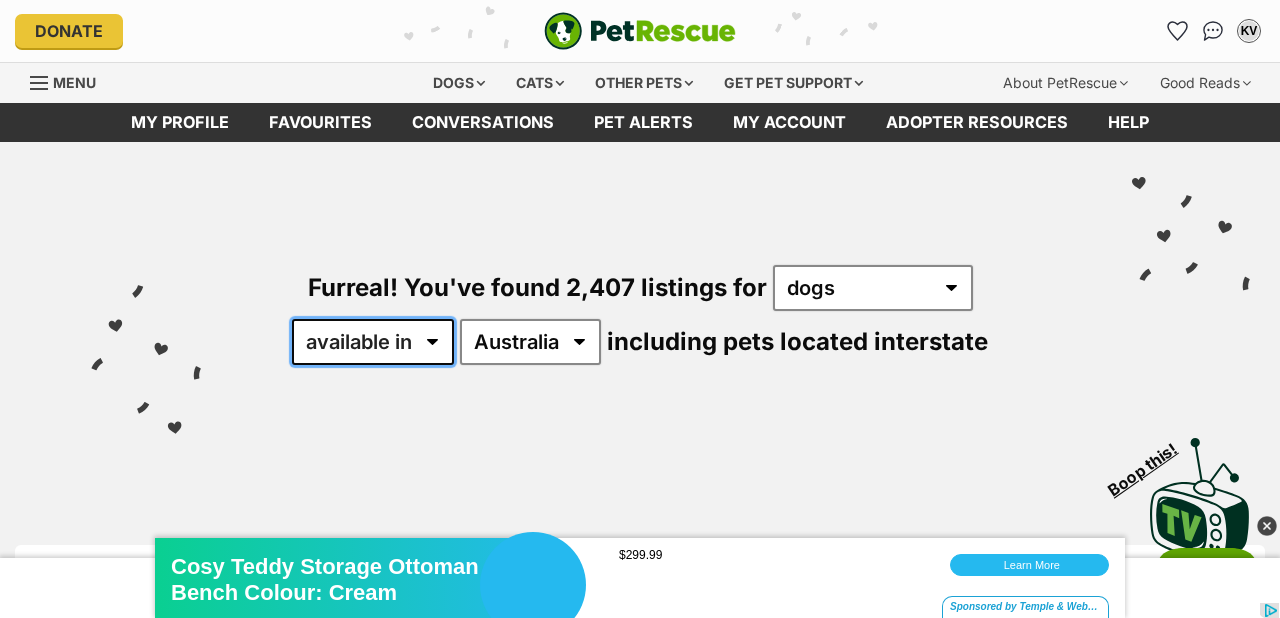 select on "disabled" 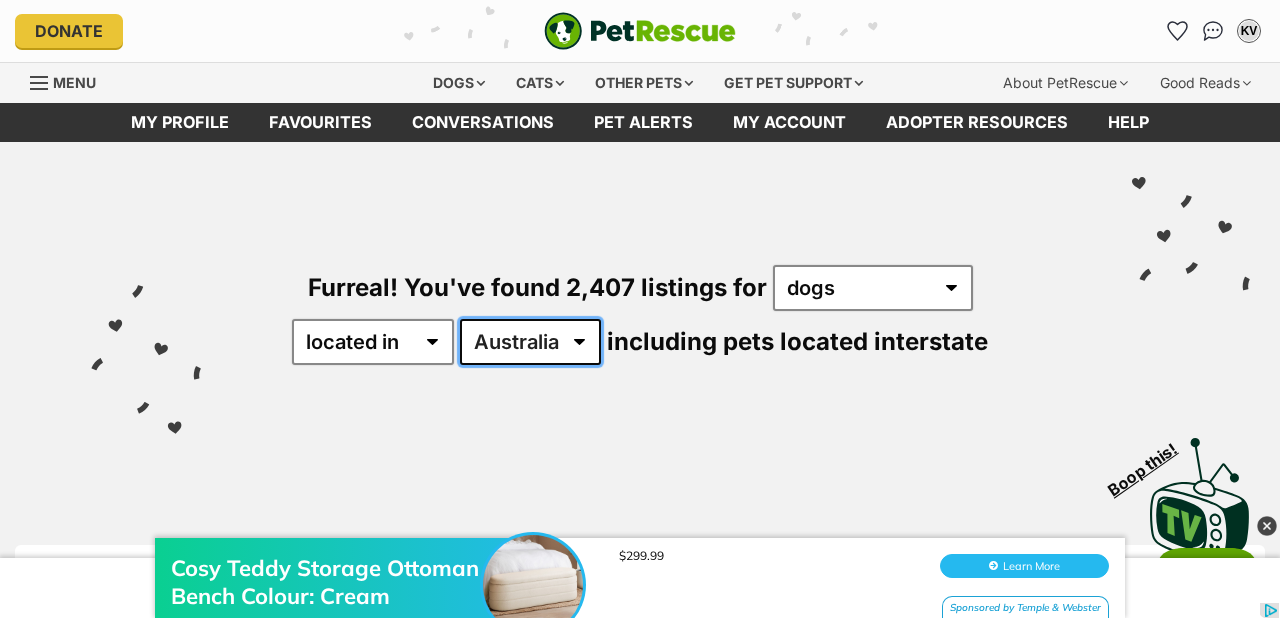 click on "Australia
ACT
NSW
NT
QLD
SA
TAS
VIC
WA" at bounding box center (530, 342) 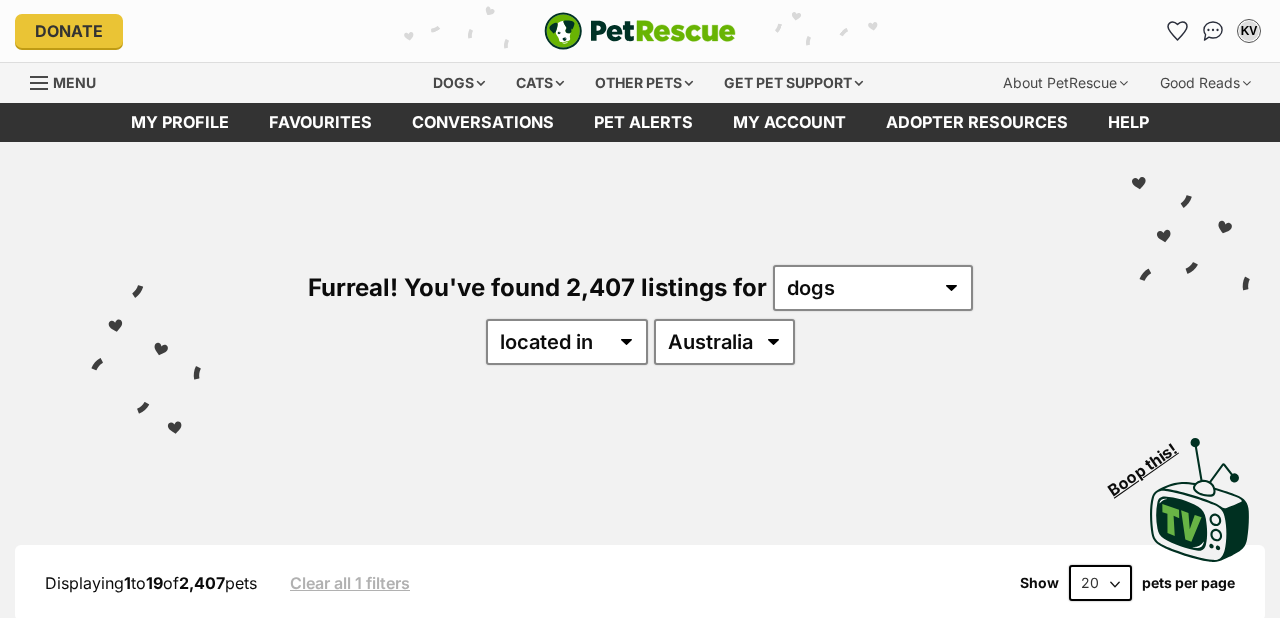 click on "Furreal! You've found 2,407 listings for
any type of pet
cats
dogs
other pets
available in
located in
Australia
ACT
NSW
NT
QLD
SA
TAS
VIC
WA" at bounding box center (640, 281) 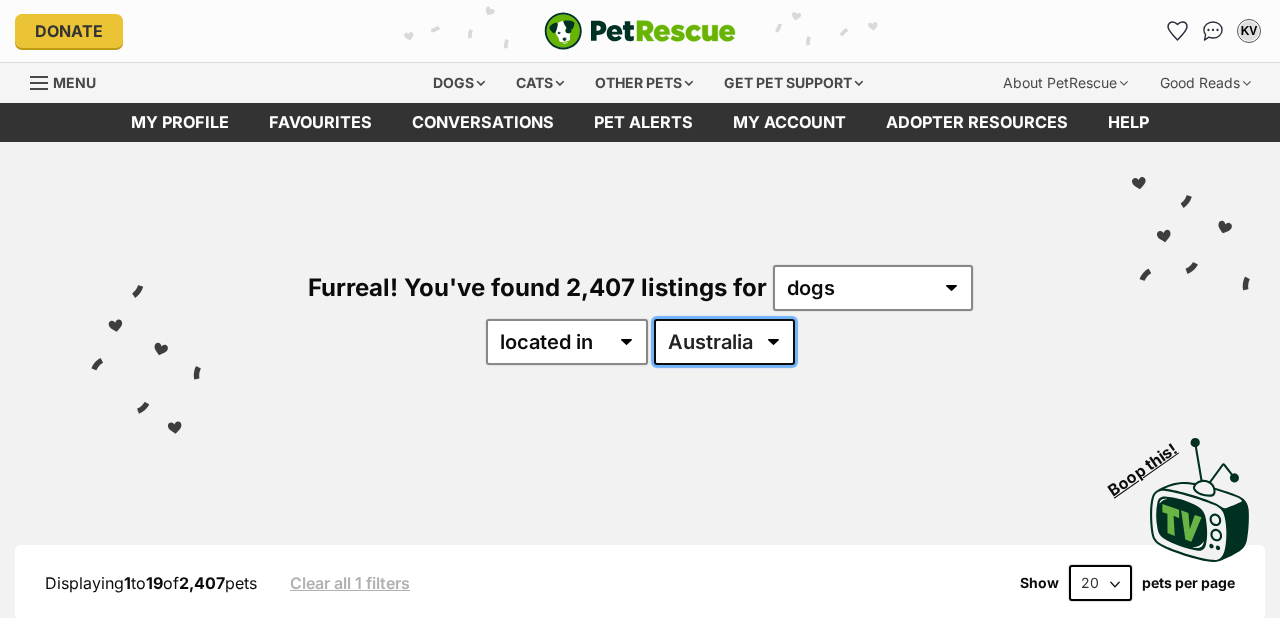 click on "Australia
ACT
NSW
NT
QLD
SA
TAS
VIC
WA" at bounding box center (724, 342) 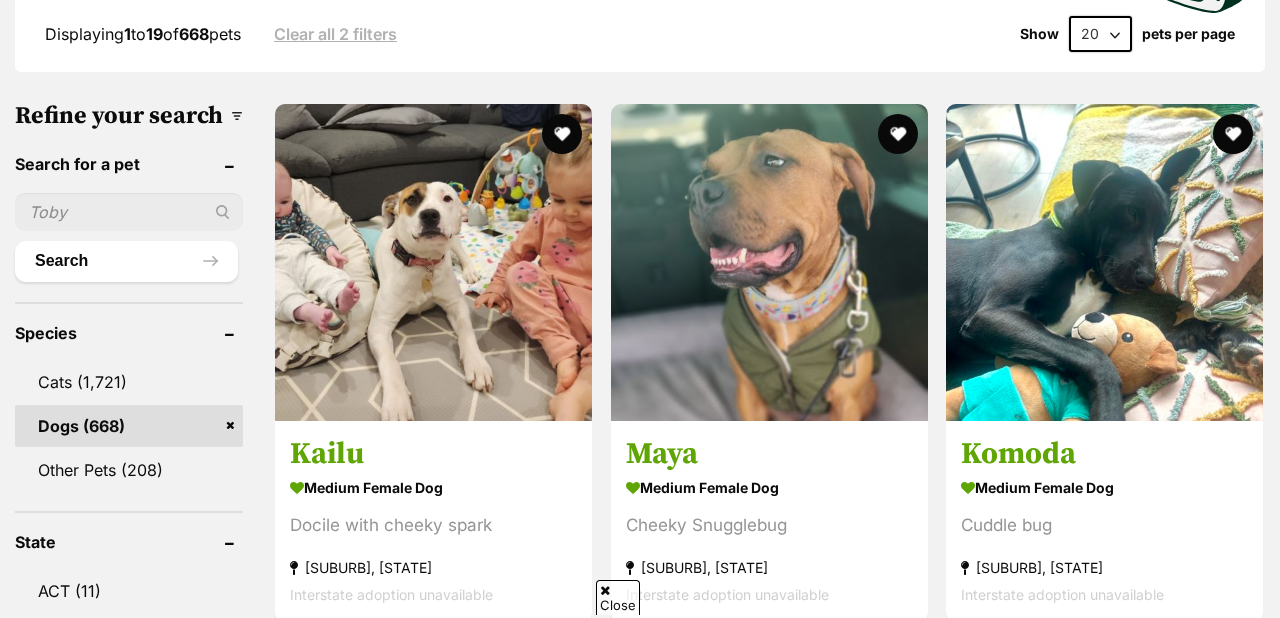 scroll, scrollTop: 549, scrollLeft: 0, axis: vertical 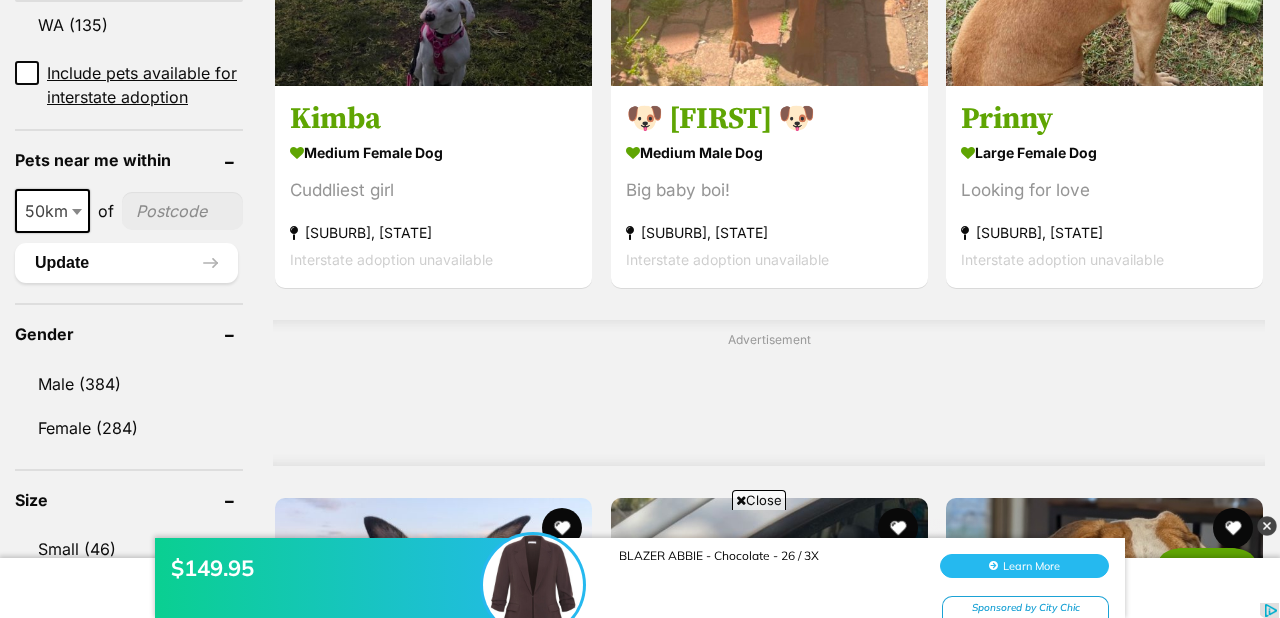 click on "$149.95
BLAZER ABBIE - Chocolate - 26 / 3X
Learn More
Sponsored by City Chic" at bounding box center (640, 558) 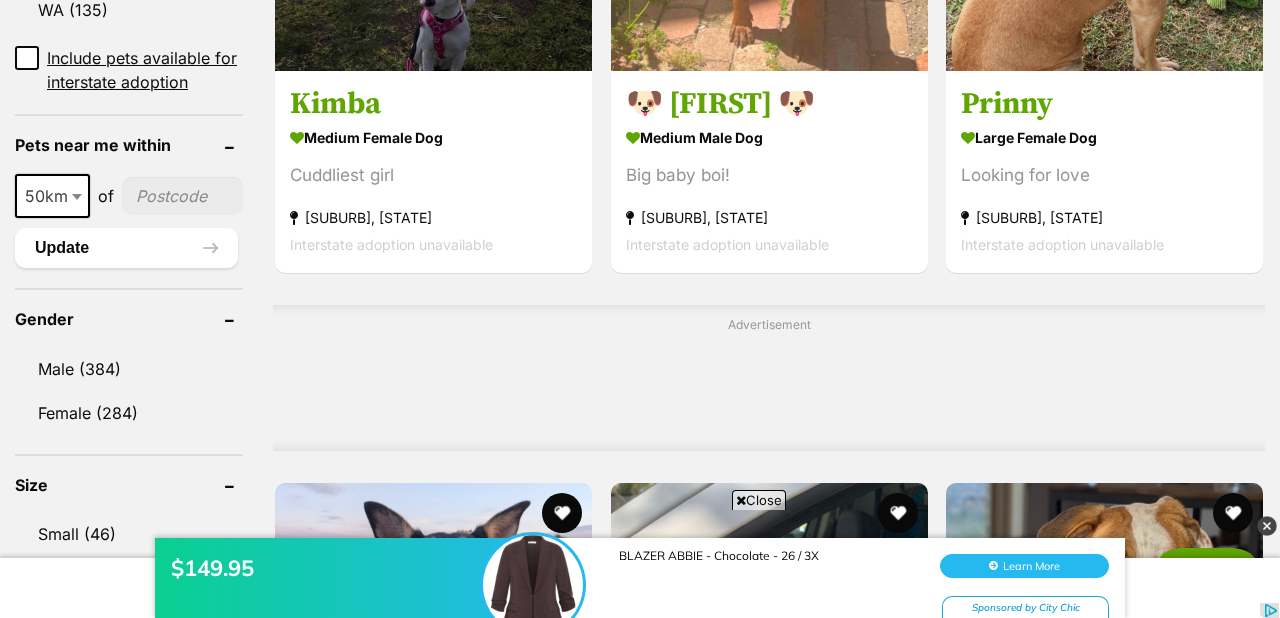 click on "$149.95
BLAZER ABBIE - Chocolate - 26 / 3X
Learn More
Sponsored by City Chic" at bounding box center [640, 568] 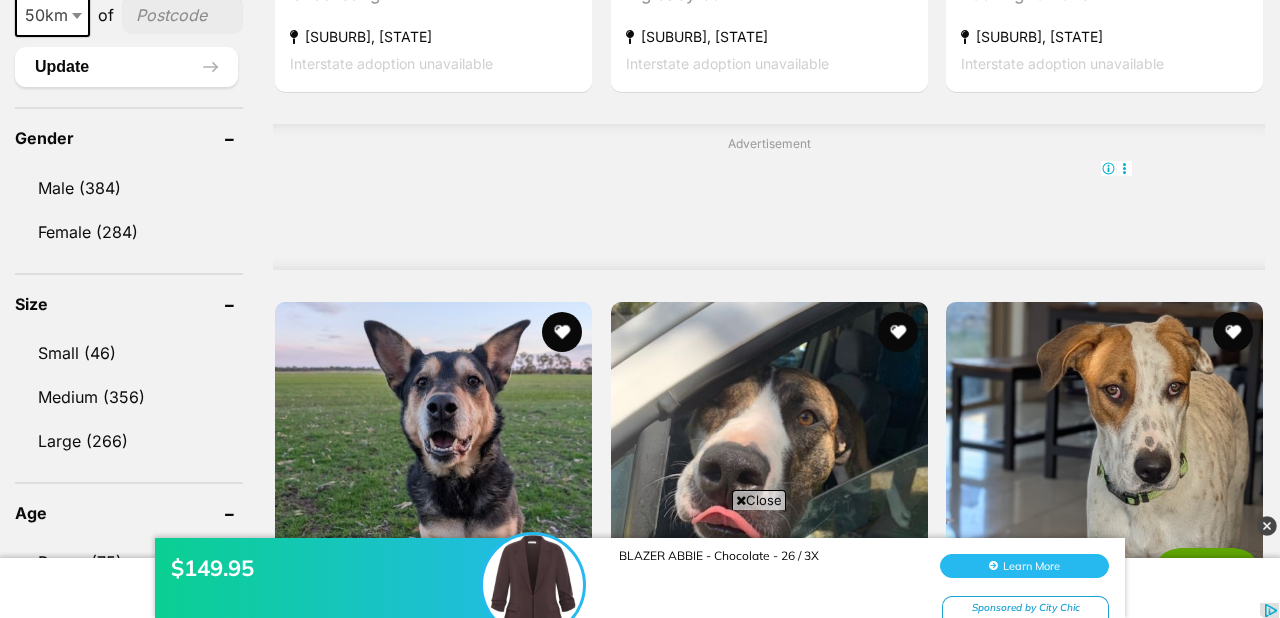 scroll, scrollTop: 1629, scrollLeft: 0, axis: vertical 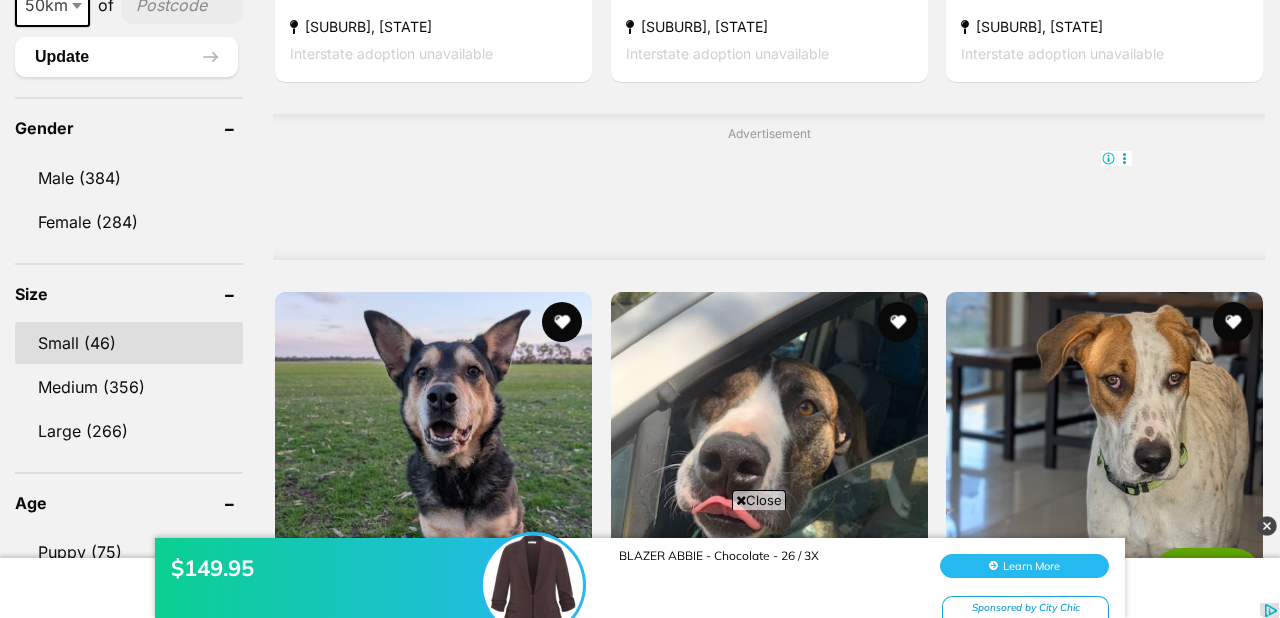 click on "Small (46)" at bounding box center [129, 343] 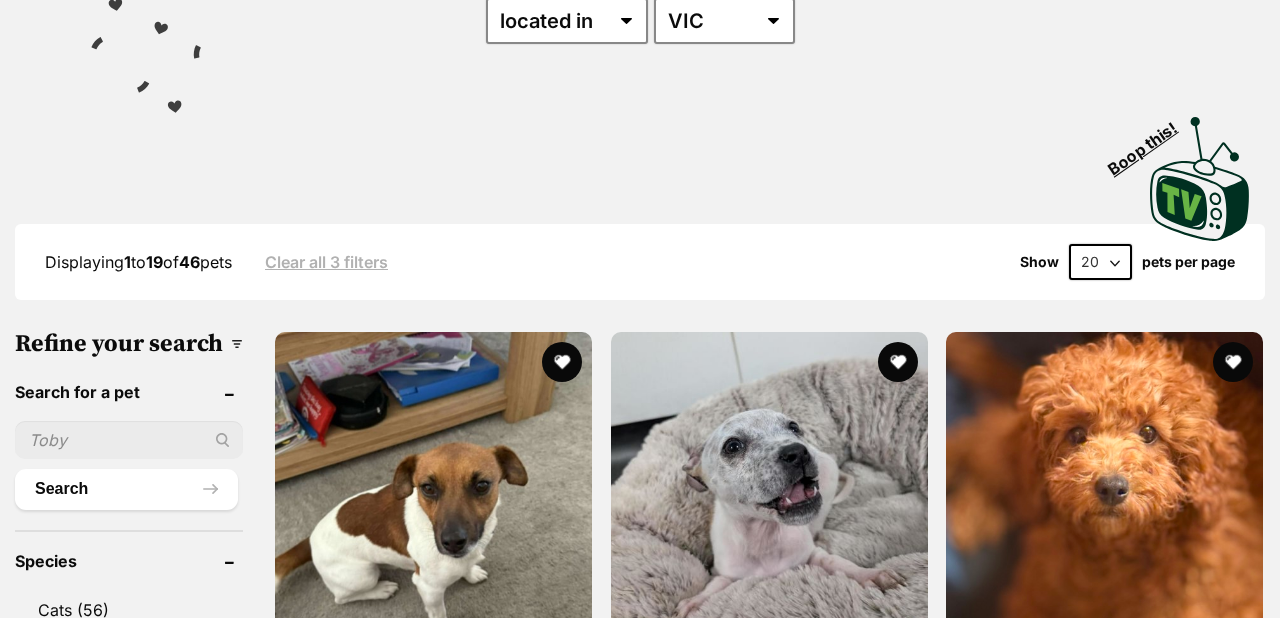 scroll, scrollTop: 556, scrollLeft: 0, axis: vertical 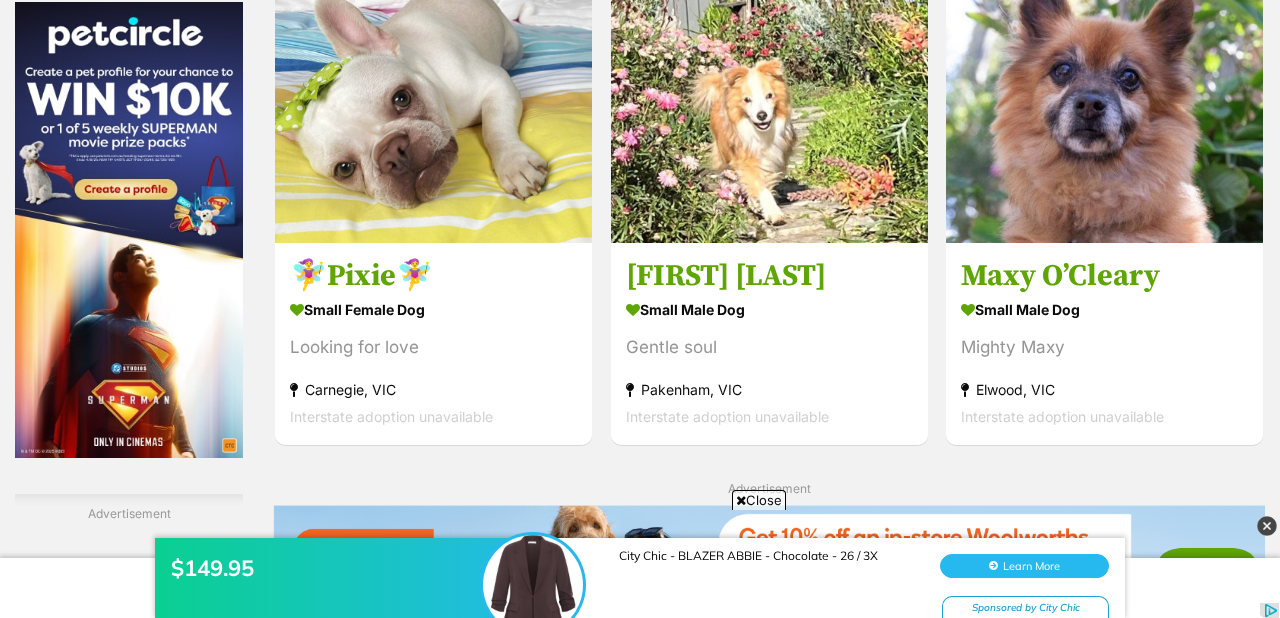 click on "$149.95
City Chic - BLAZER ABBIE - Chocolate - 26 / 3X
Learn More
Sponsored by City Chic" at bounding box center [640, 558] 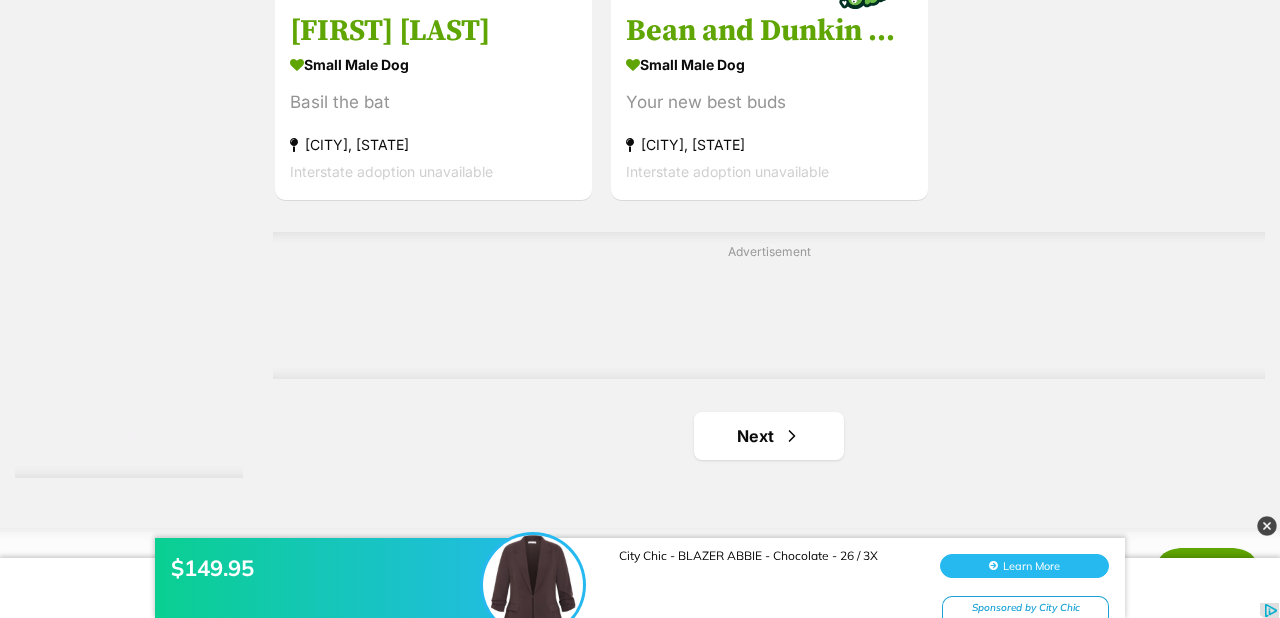 scroll, scrollTop: 4632, scrollLeft: 0, axis: vertical 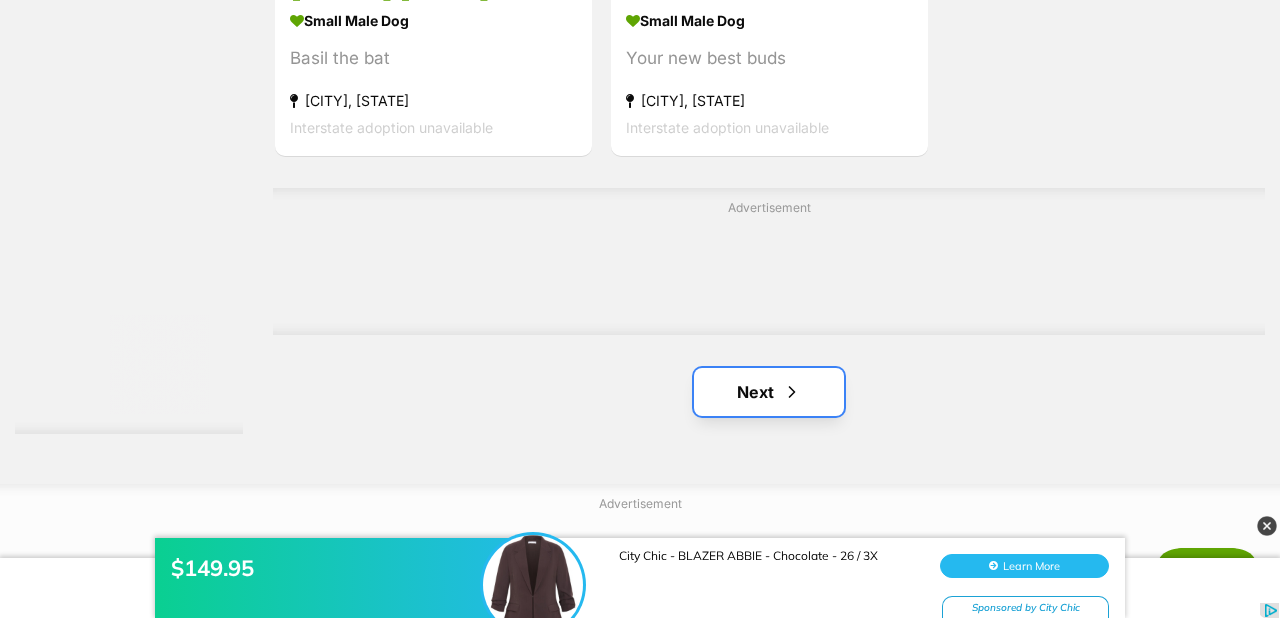 click on "Next" at bounding box center (769, 392) 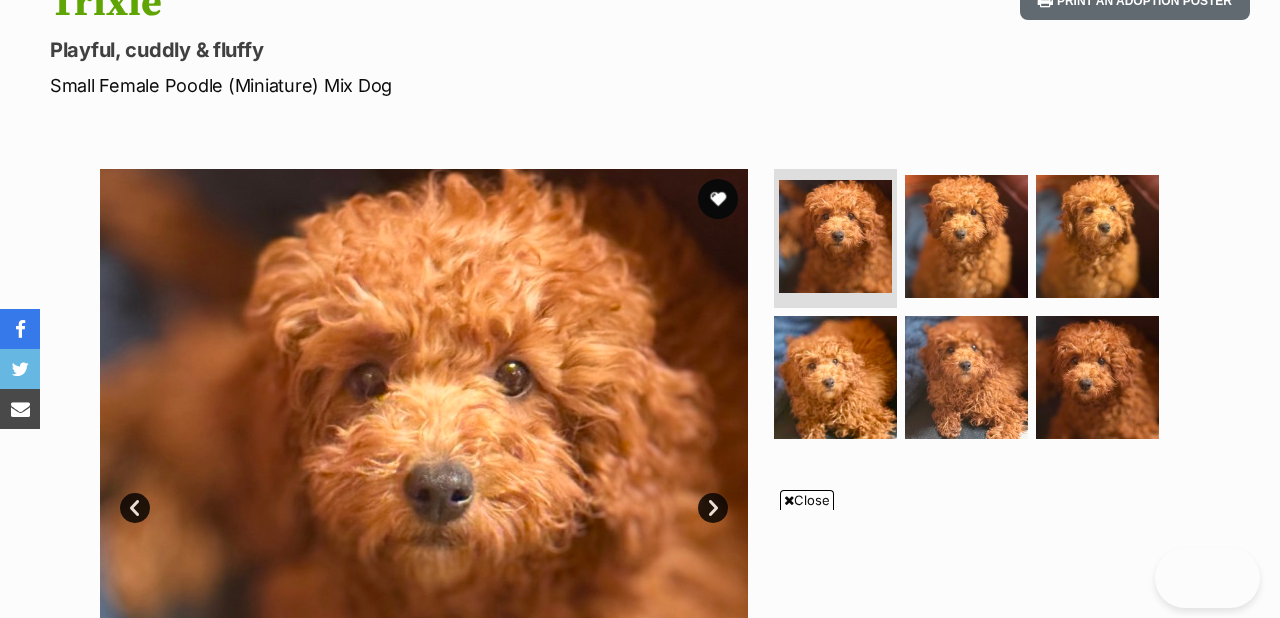scroll, scrollTop: 249, scrollLeft: 0, axis: vertical 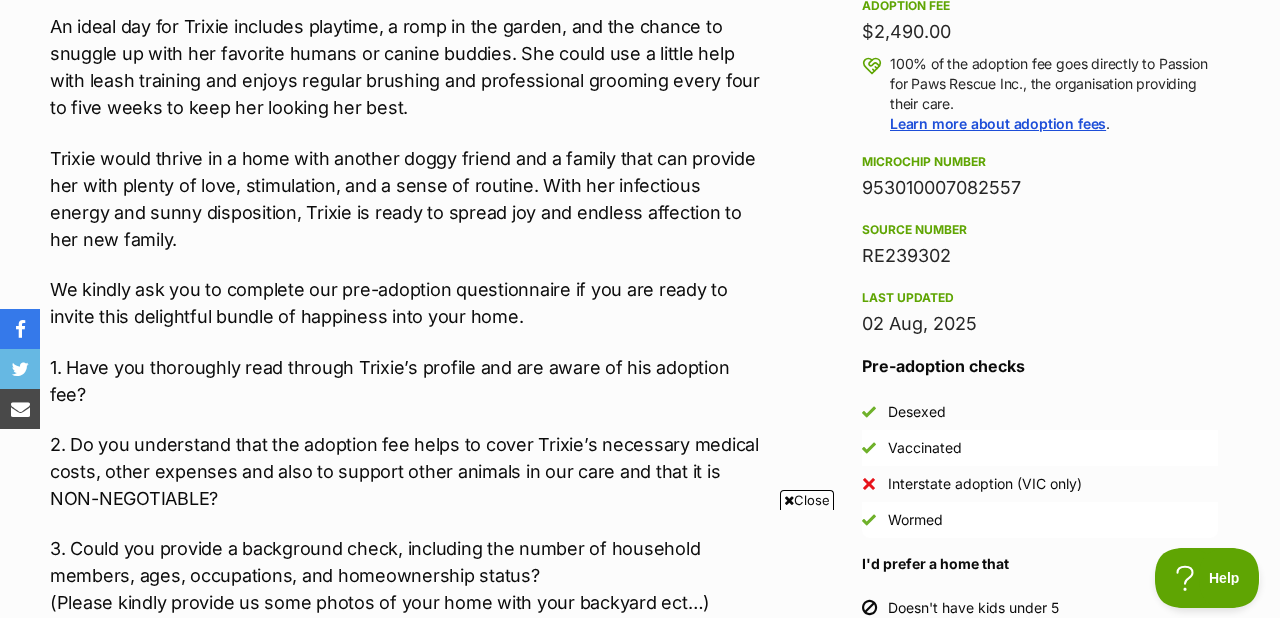 click on "Close" at bounding box center [807, 500] 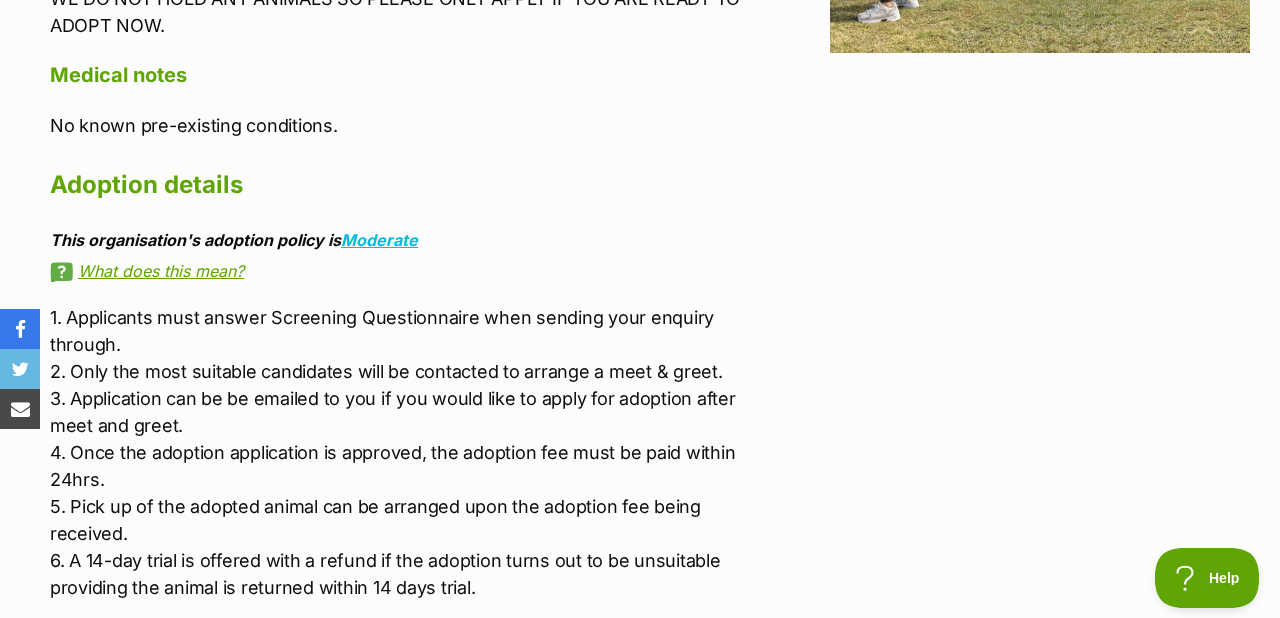 scroll, scrollTop: 2748, scrollLeft: 0, axis: vertical 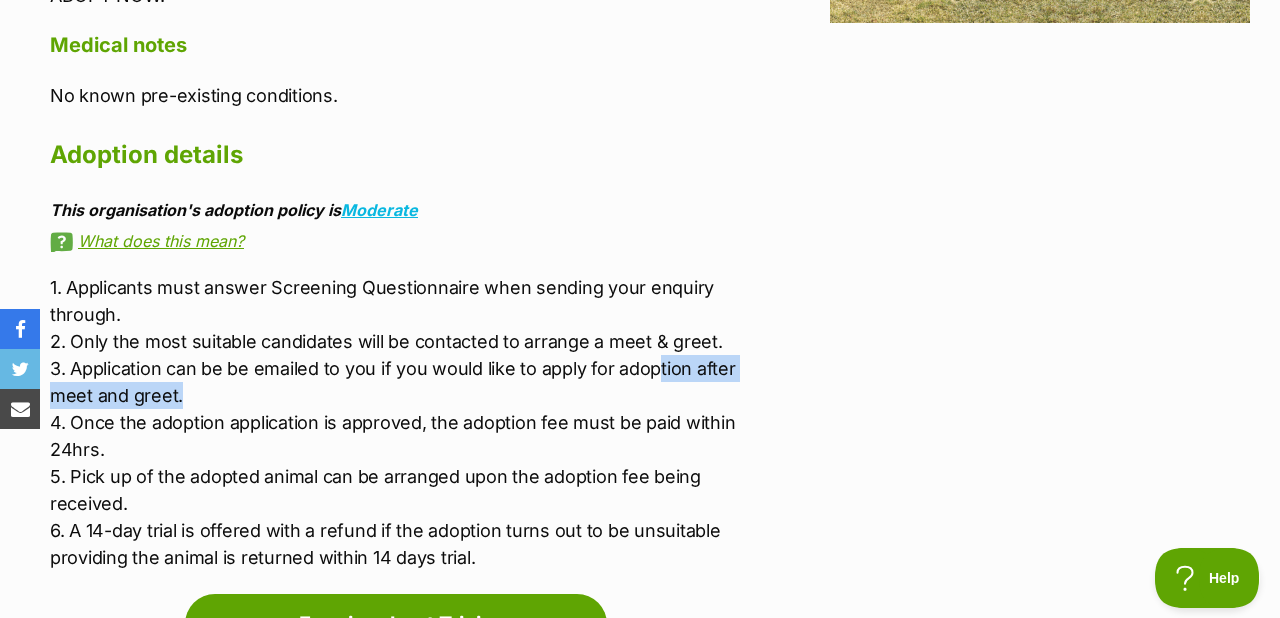 drag, startPoint x: 657, startPoint y: 305, endPoint x: 735, endPoint y: 333, distance: 82.8734 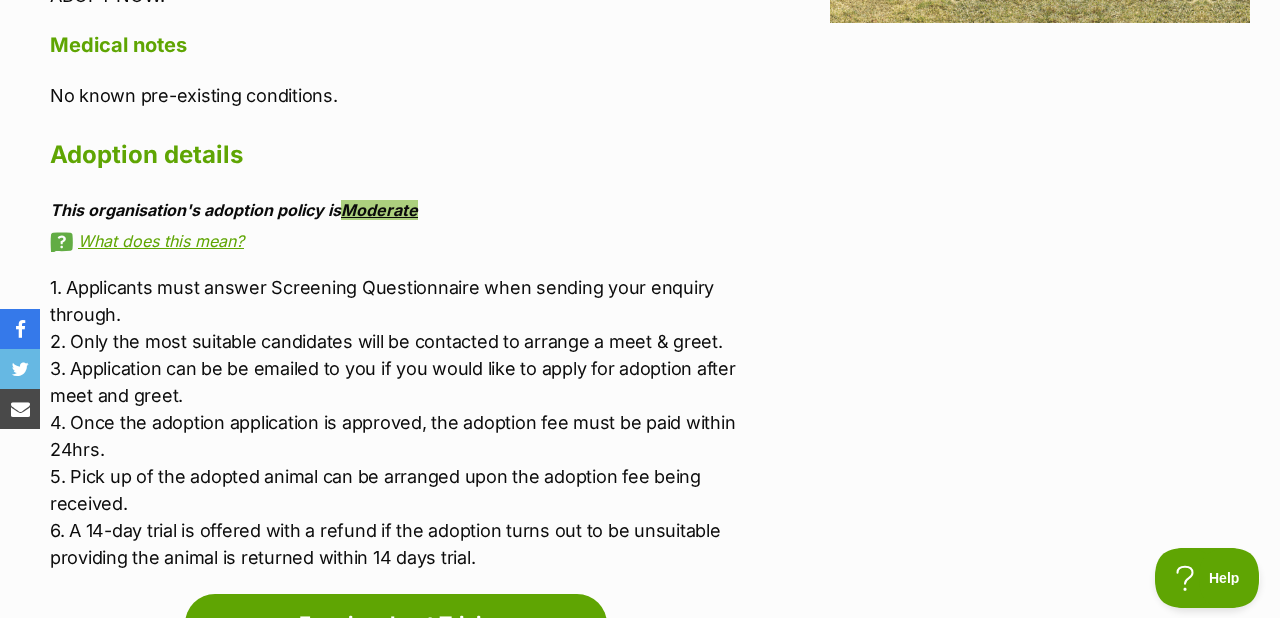 scroll, scrollTop: 0, scrollLeft: 0, axis: both 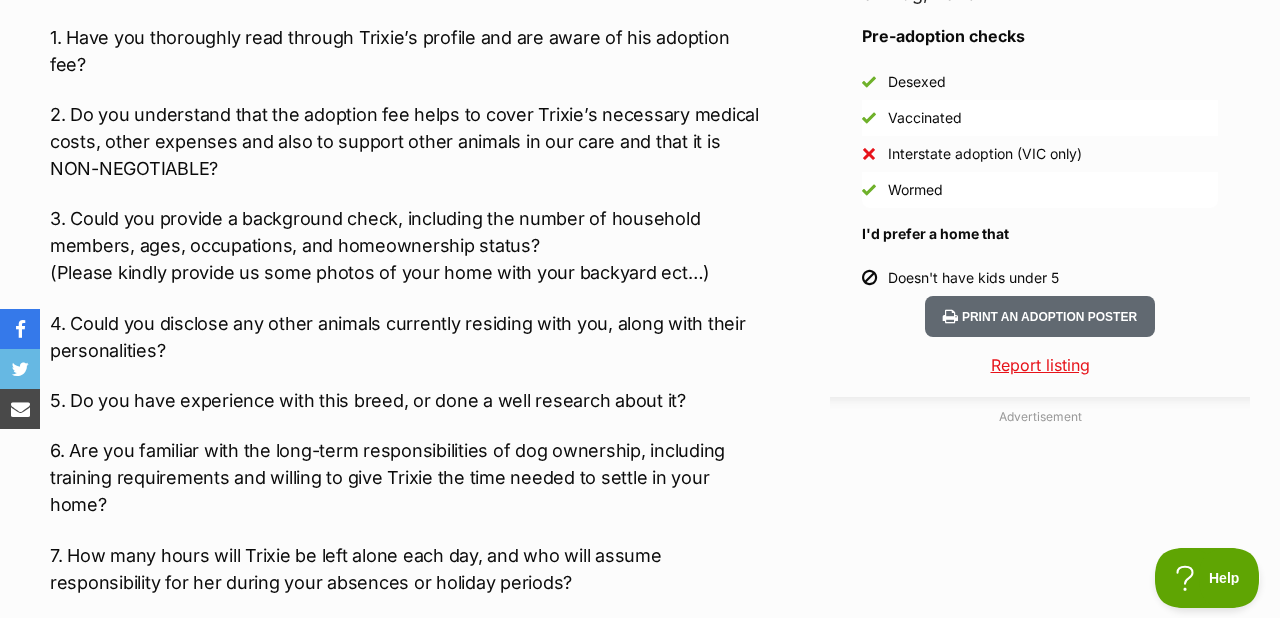 click on "1. Have you thoroughly read through Trixie’s profile and are aware of his adoption fee?" at bounding box center [406, 51] 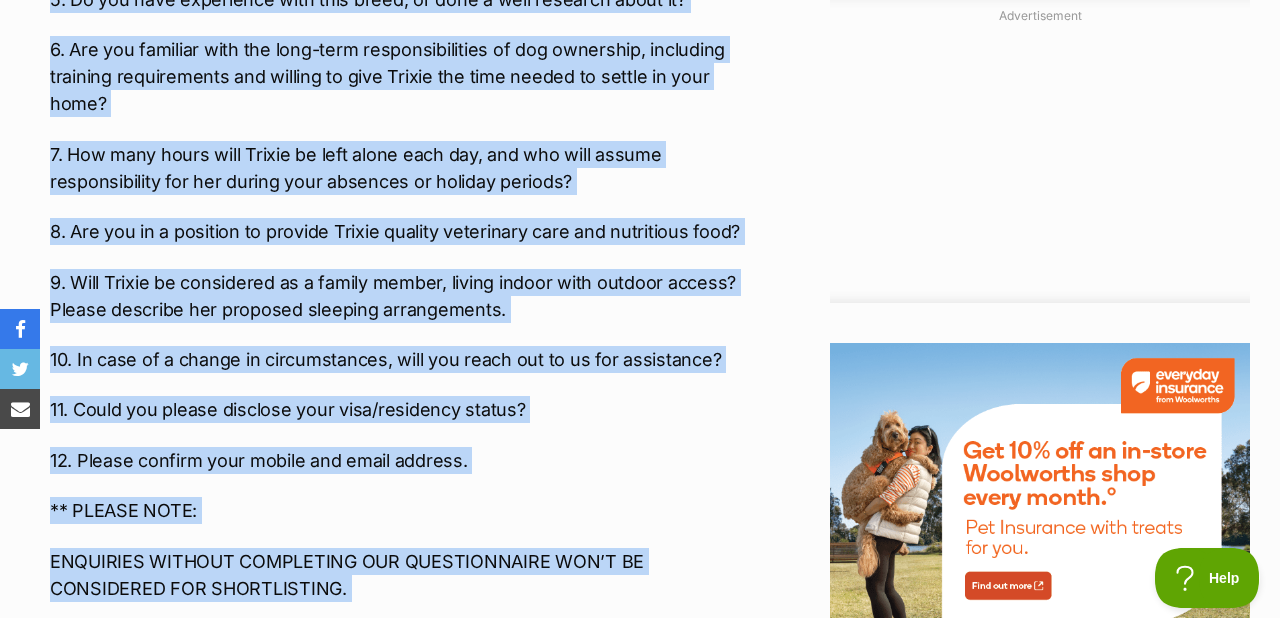 scroll, scrollTop: 2206, scrollLeft: 0, axis: vertical 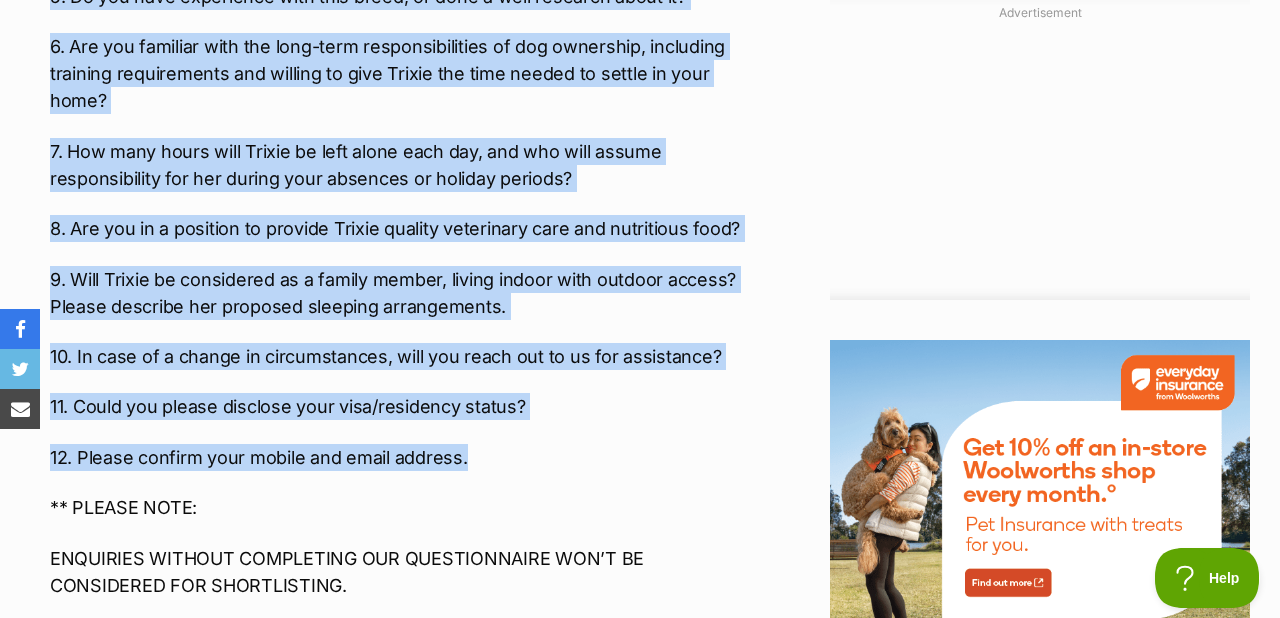 drag, startPoint x: 46, startPoint y: 37, endPoint x: 726, endPoint y: 404, distance: 772.71533 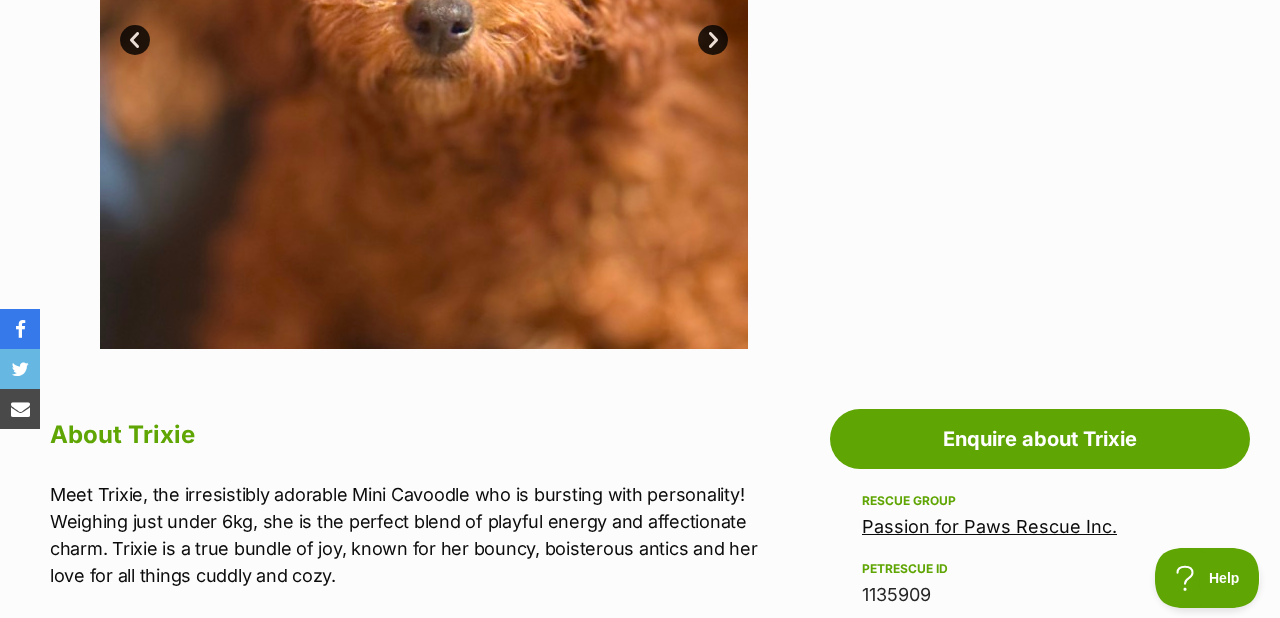 scroll, scrollTop: 743, scrollLeft: 0, axis: vertical 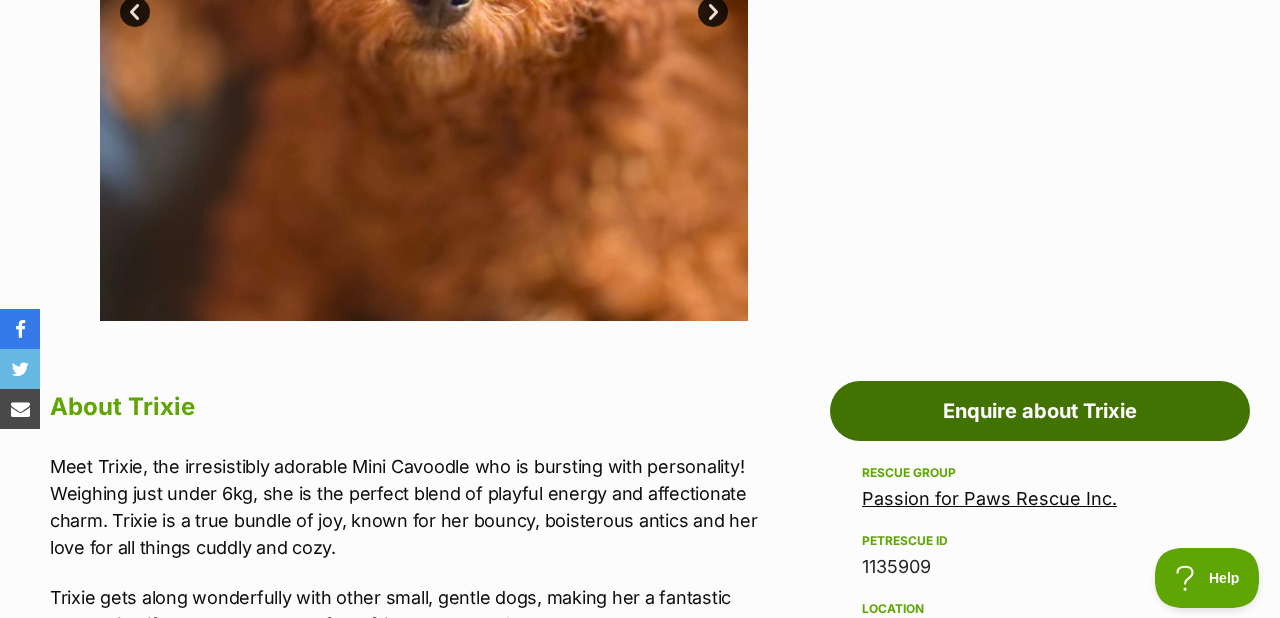 click on "Enquire about Trixie" at bounding box center [1040, 411] 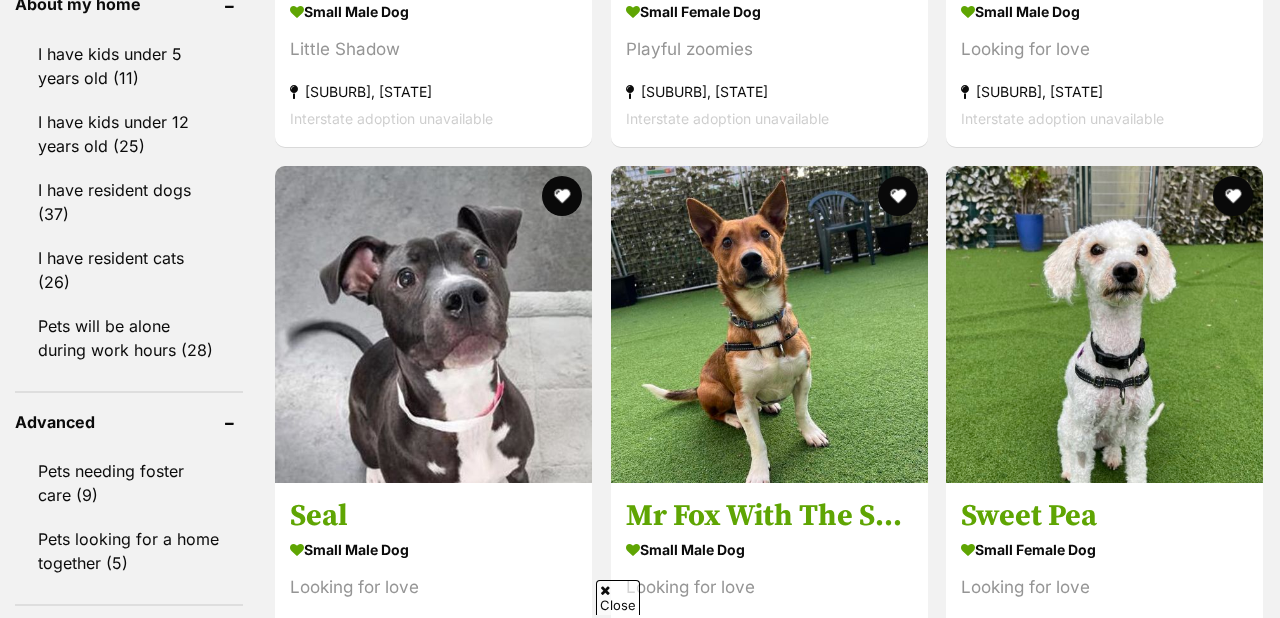 scroll, scrollTop: 3445, scrollLeft: 0, axis: vertical 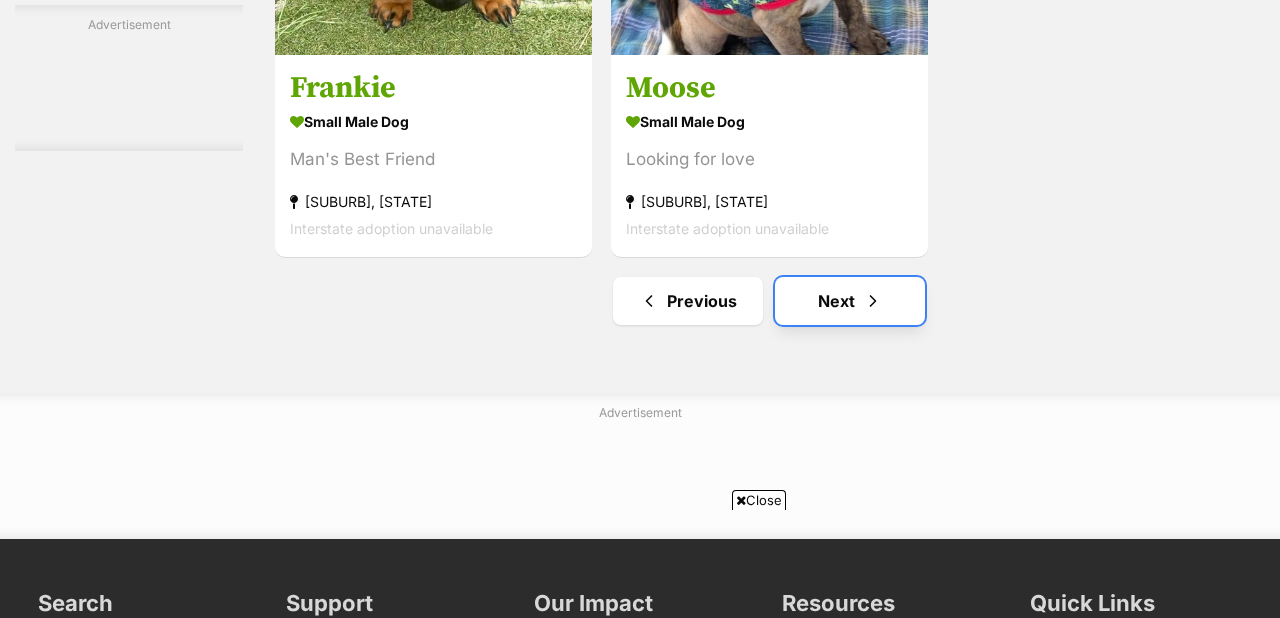 click on "Next" at bounding box center (850, 301) 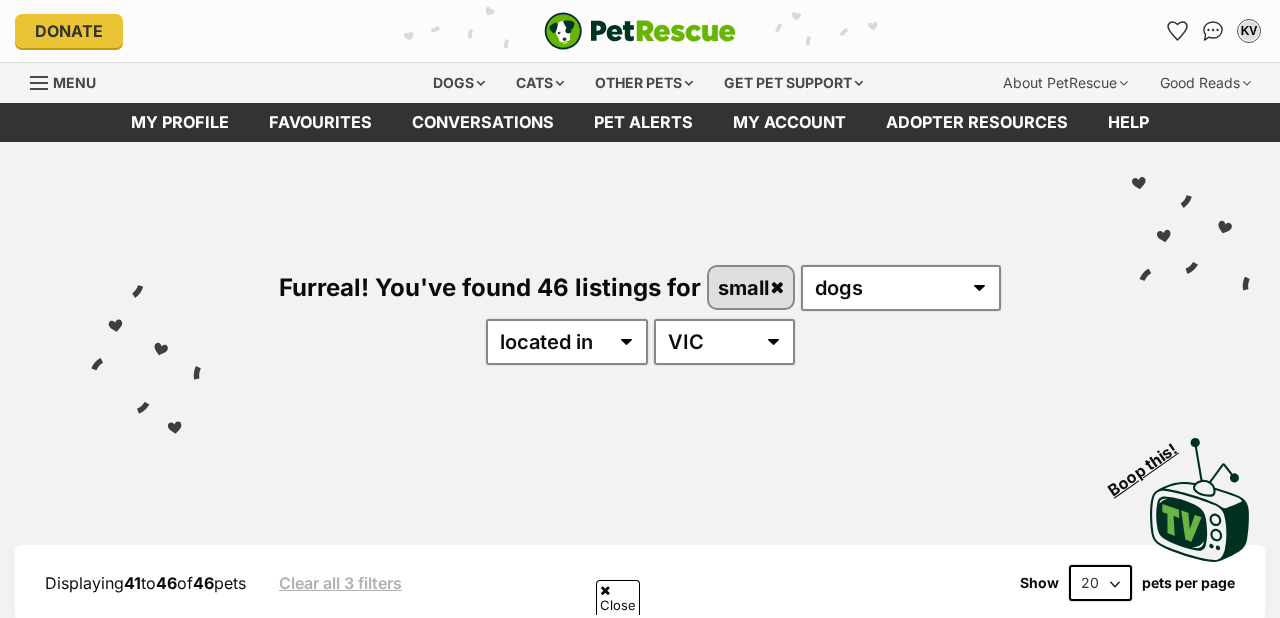 scroll, scrollTop: 1244, scrollLeft: 0, axis: vertical 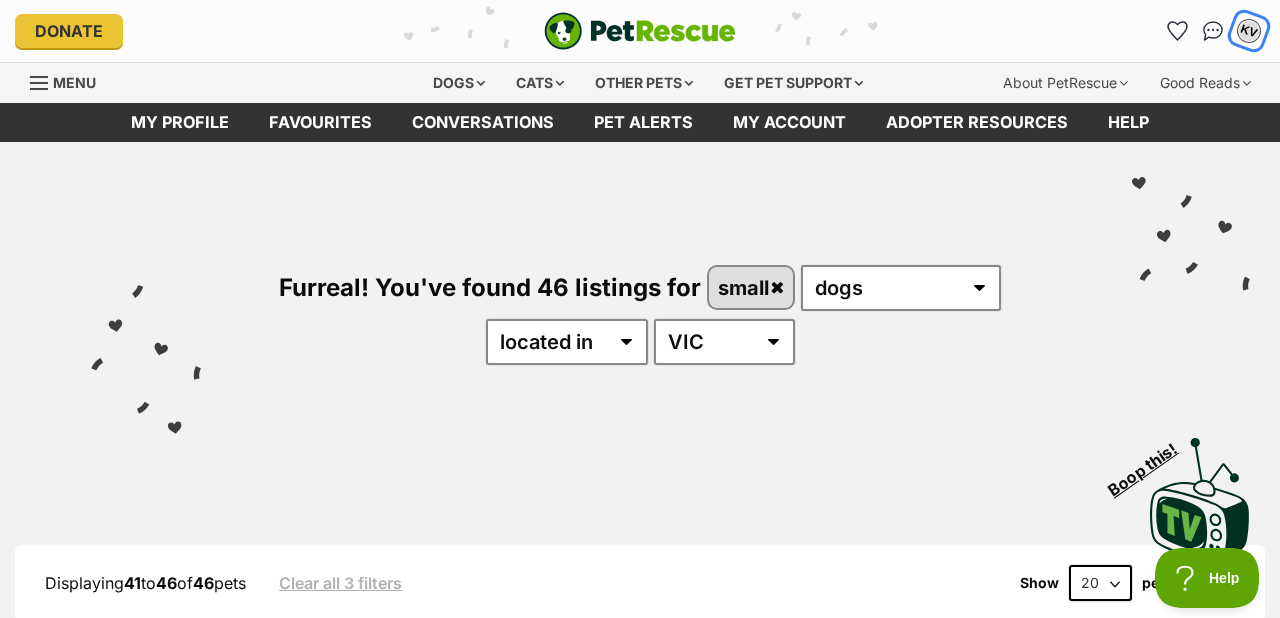 click on "KV" at bounding box center (1249, 31) 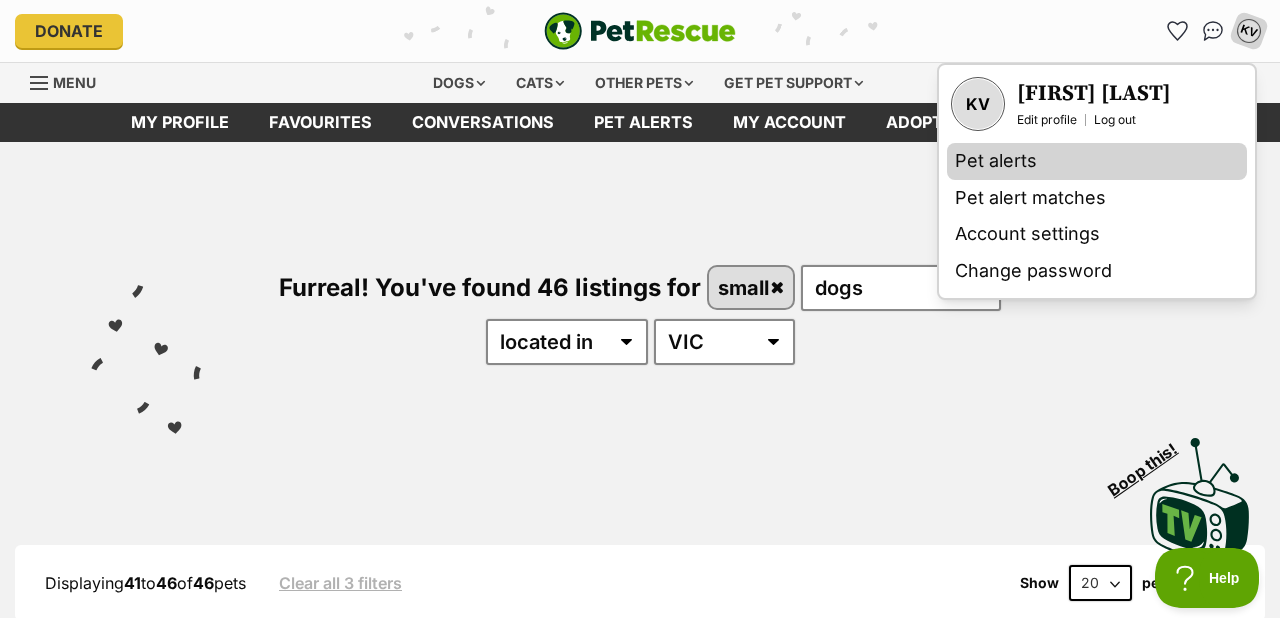 click on "Pet alerts" at bounding box center [1097, 161] 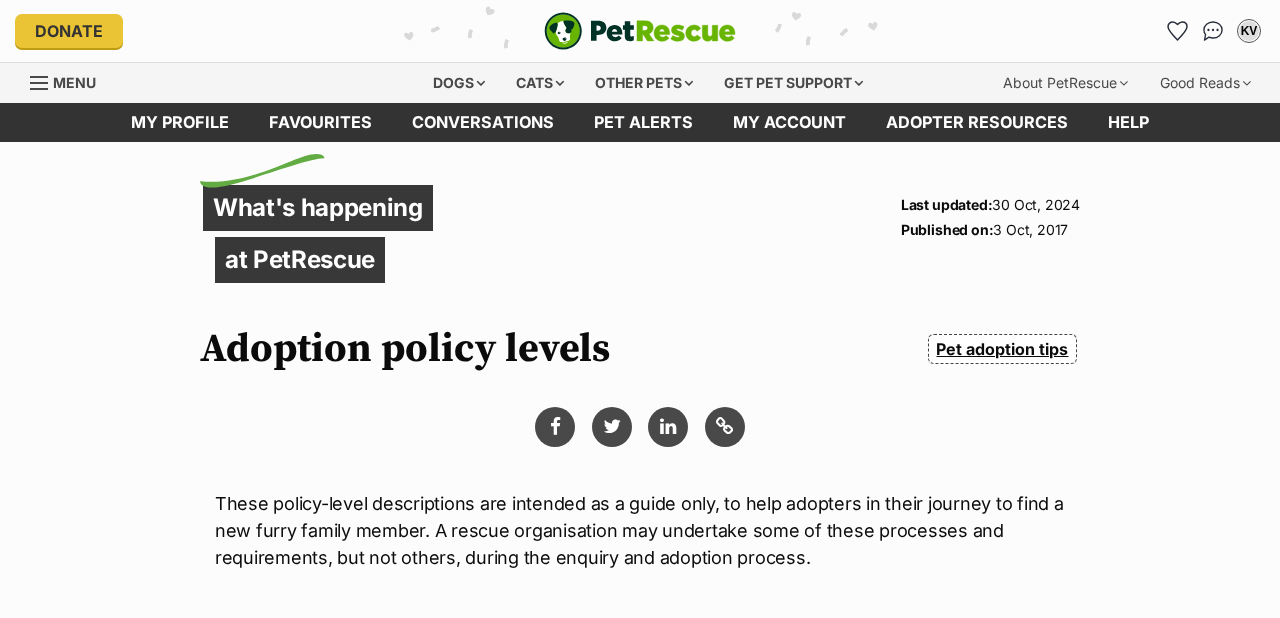 scroll, scrollTop: 0, scrollLeft: 0, axis: both 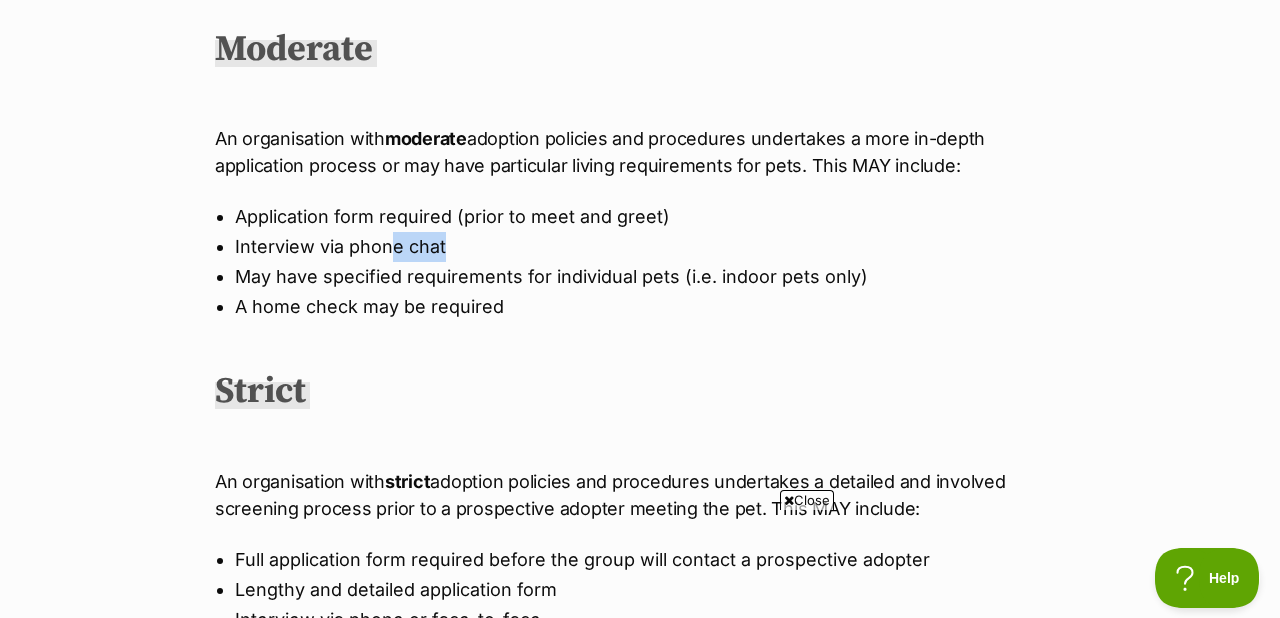 drag, startPoint x: 393, startPoint y: 245, endPoint x: 456, endPoint y: 253, distance: 63.505905 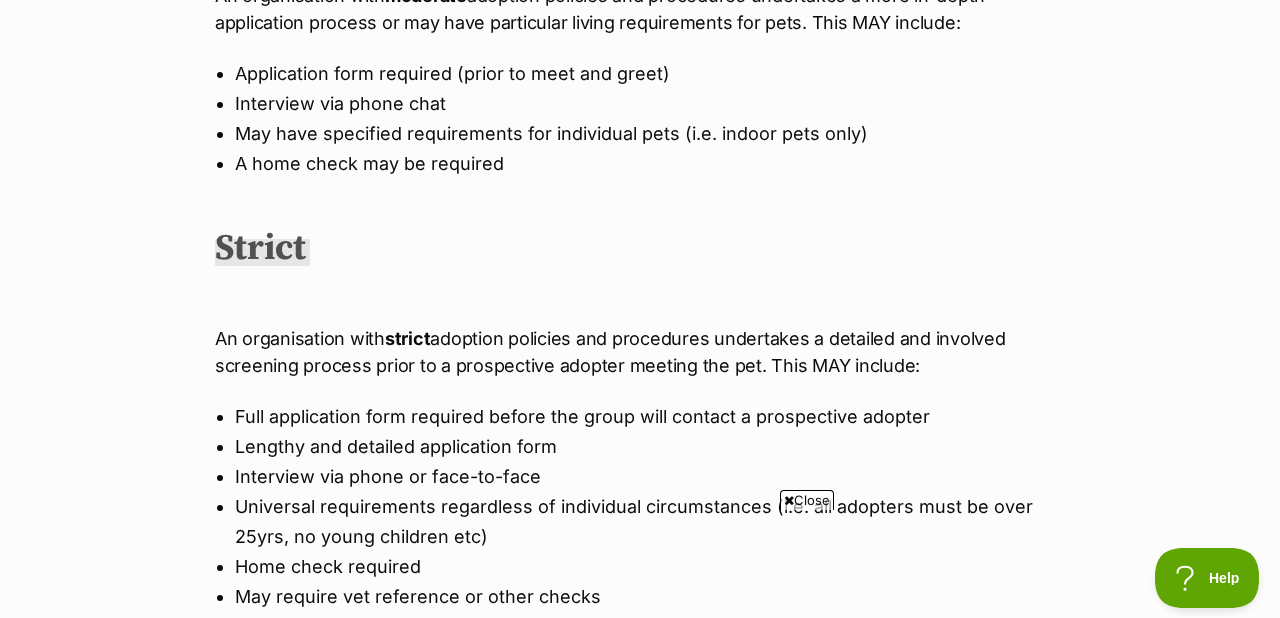 scroll, scrollTop: 977, scrollLeft: 0, axis: vertical 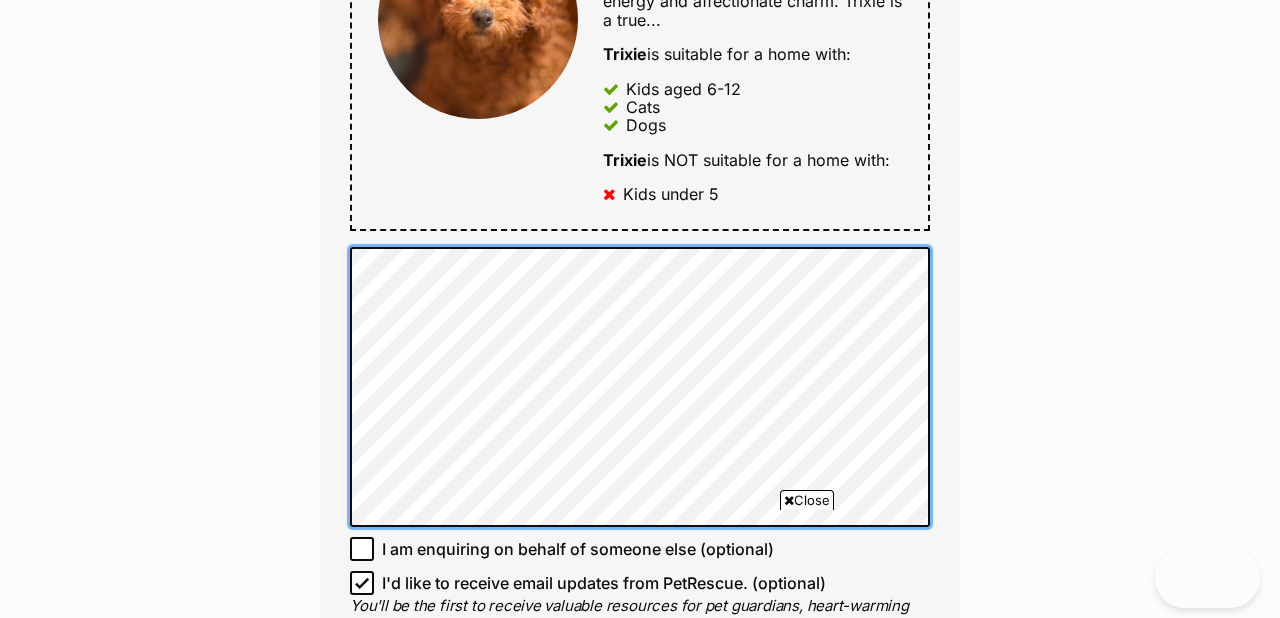 click on "Enquire about  Trixie
Full name [FIRST] [LAST]
Email
We require this to be able to send you communications regarding your pet enquiry.
[EMAIL]
Phone number United States +1 United Kingdom +44 Afghanistan (‫افغانستان‬‎) +93 Albania (Shqipëri) +355 Algeria (‫الجزائر‬‎) +213 American Samoa +1684 Andorra +376 Angola +244 Anguilla +1264 Antigua and Barbuda +1268 Argentina +54 Armenia (Հայաստան) +374 Aruba +297 Australia +61 Austria (Österreich) +43 Azerbaijan (Azərbaycan) +994 Bahamas +1242 Bahrain (‫البحرين‬‎) +973 Bangladesh (বাংলাদেশ) +880 Barbados +1246 Belarus (Беларусь) +375 Belgium (België) +32 Belize +501 Benin (Bénin) +229 Bermuda +1441 Bhutan (འབྲུག) +975 Bolivia +591 Bosnia and Herzegovina (Босна и Херцеговина) +387 Botswana +267 Brazil (Brasil) +55 British Indian Ocean Territory +246 British Virgin Islands +1284 Brunei +673 +359 +226 +257" at bounding box center (640, 334) 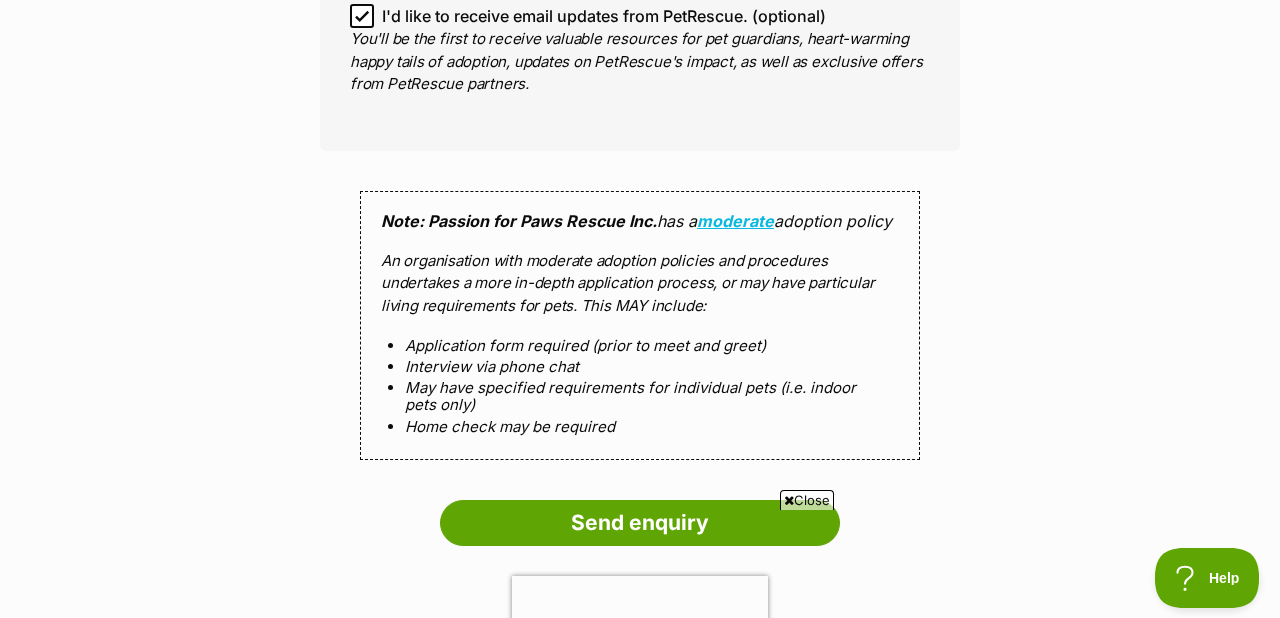 scroll, scrollTop: 2146, scrollLeft: 0, axis: vertical 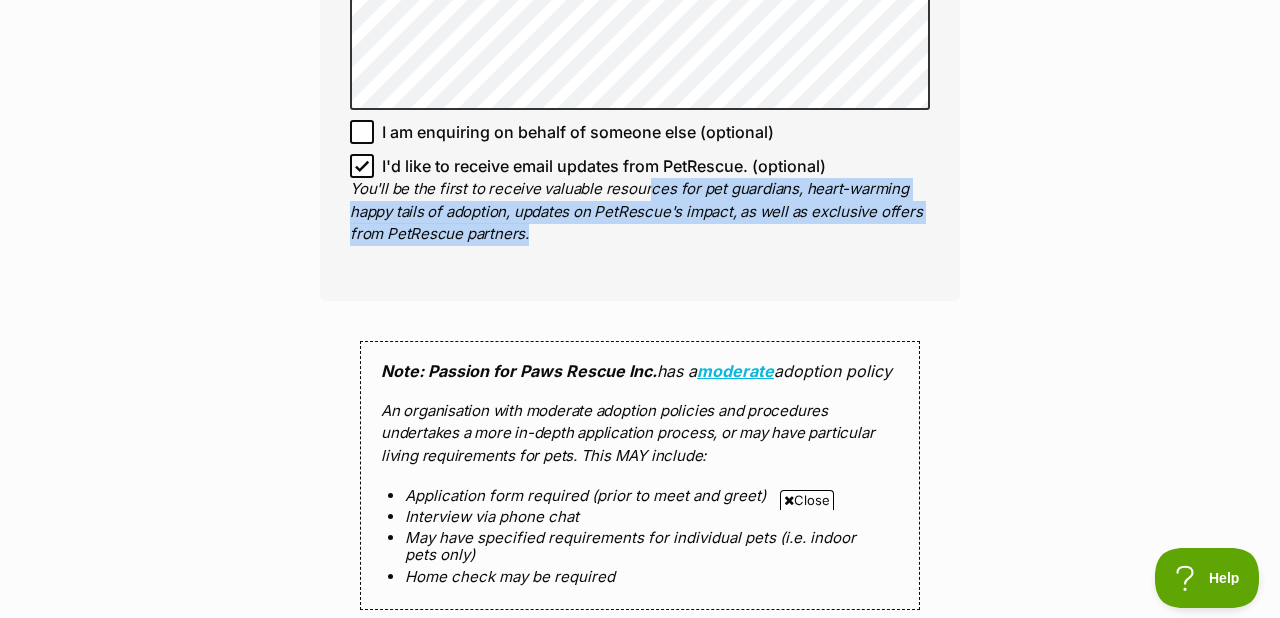 drag, startPoint x: 648, startPoint y: 187, endPoint x: 770, endPoint y: 238, distance: 132.23087 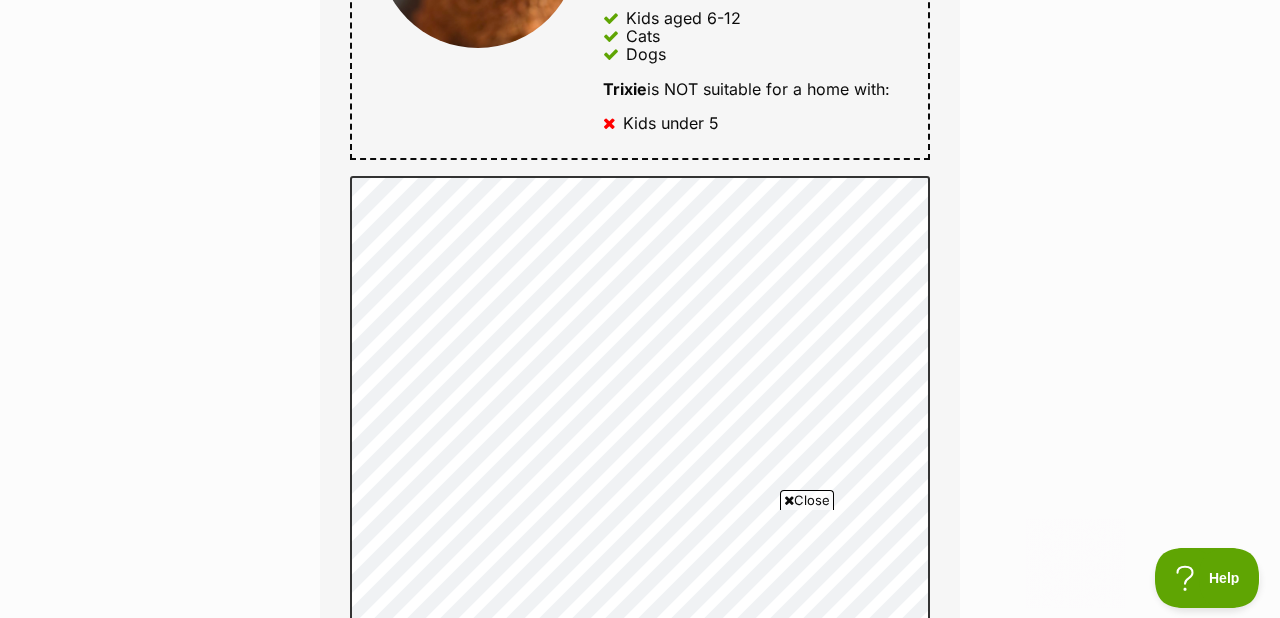 scroll, scrollTop: 1202, scrollLeft: 0, axis: vertical 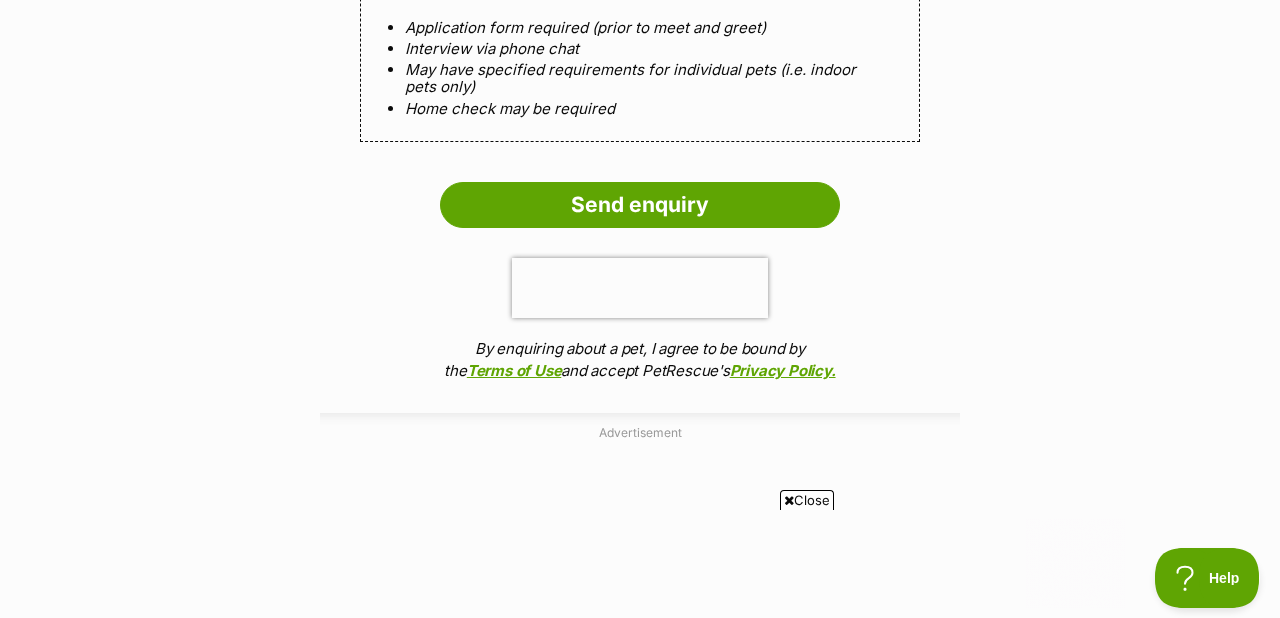 click on "Send enquiry
By enquiring about a pet, I agree to be bound by the  Terms of Use  and accept PetRescue's  Privacy Policy." at bounding box center (640, 287) 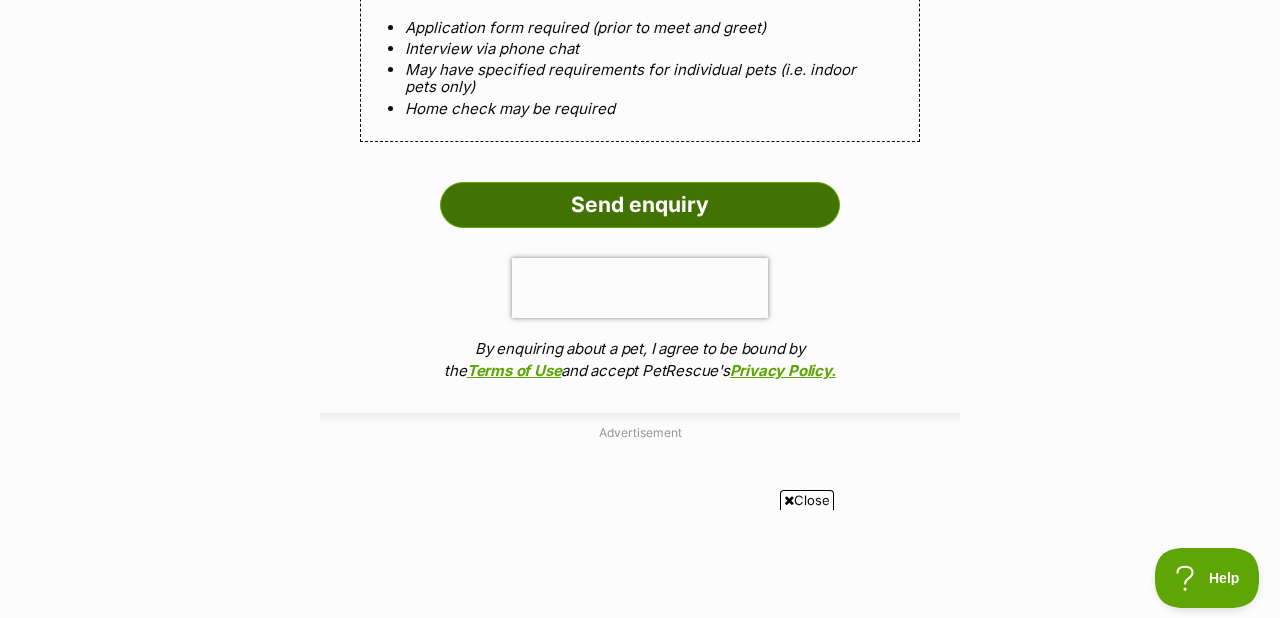 click on "Send enquiry" at bounding box center [640, 205] 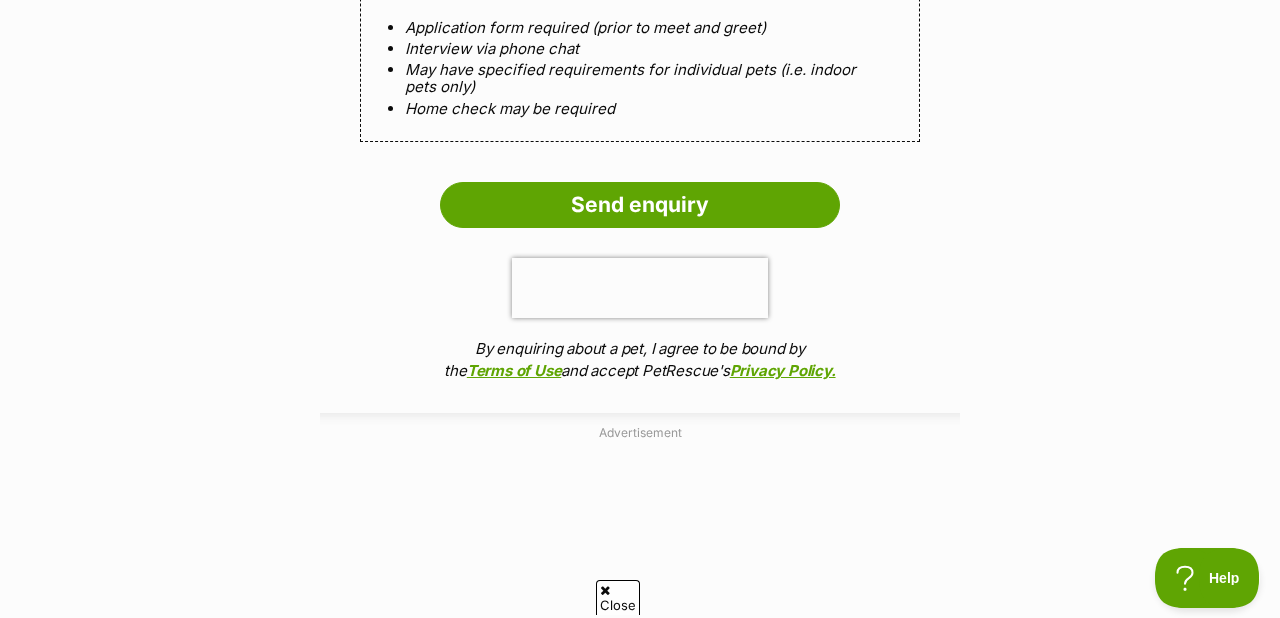 scroll, scrollTop: 0, scrollLeft: 0, axis: both 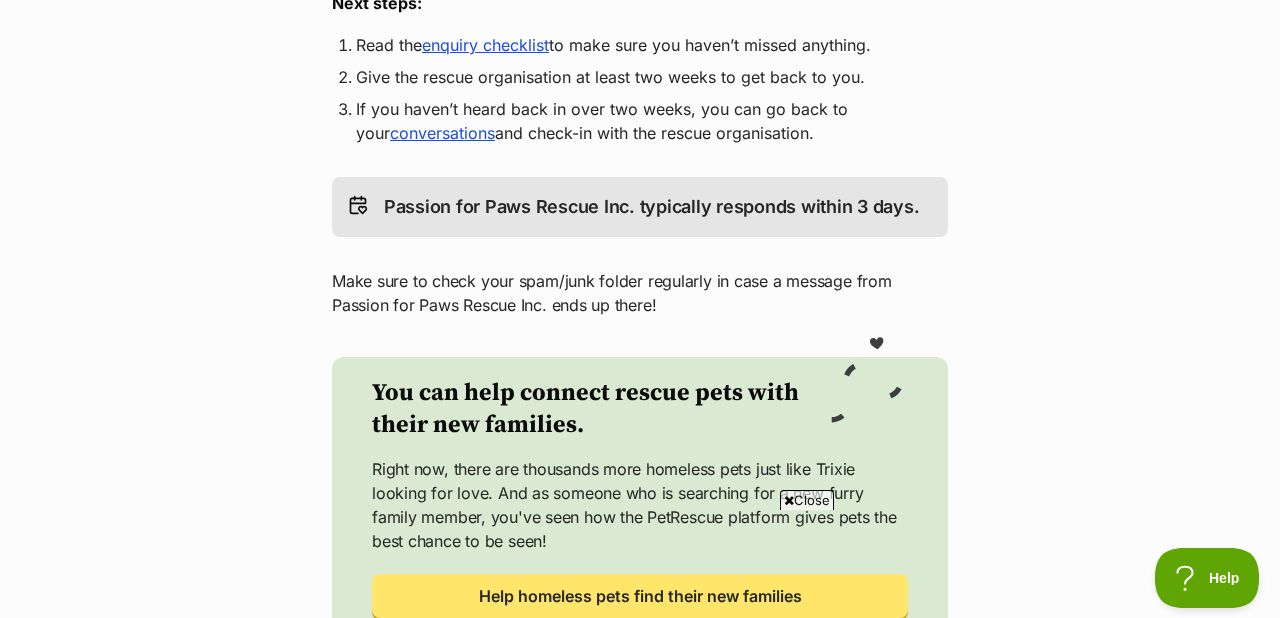 click on "Passion for Paws Rescue Inc. typically responds within 3 days." at bounding box center [640, 207] 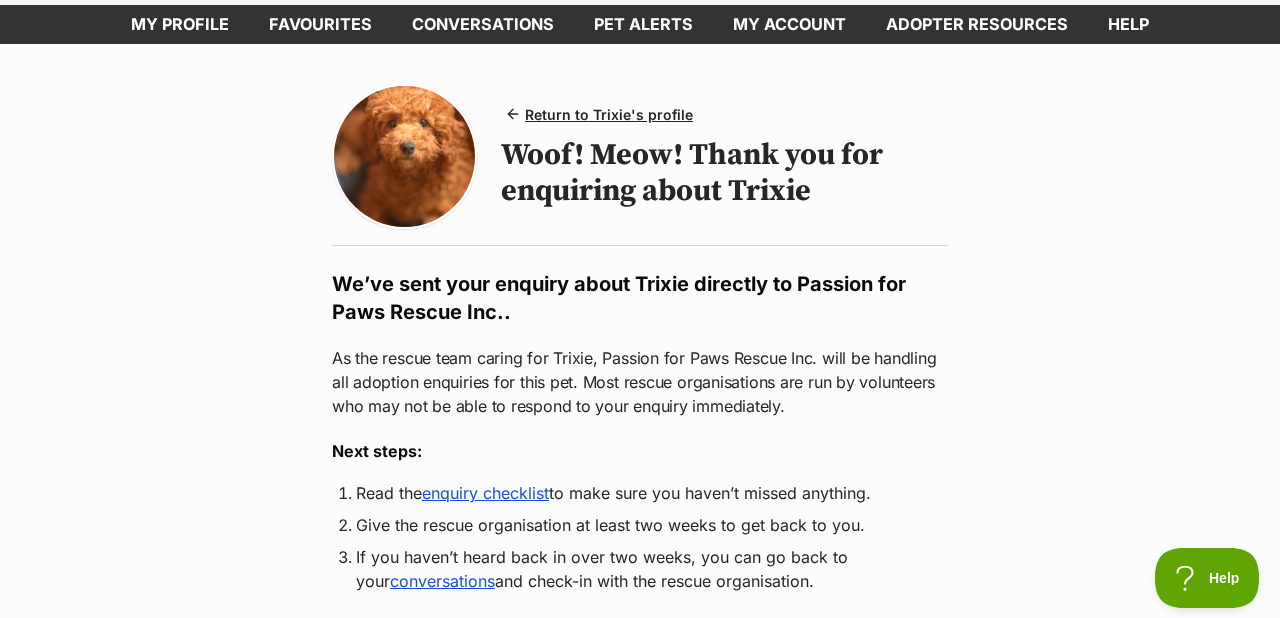 scroll, scrollTop: 0, scrollLeft: 0, axis: both 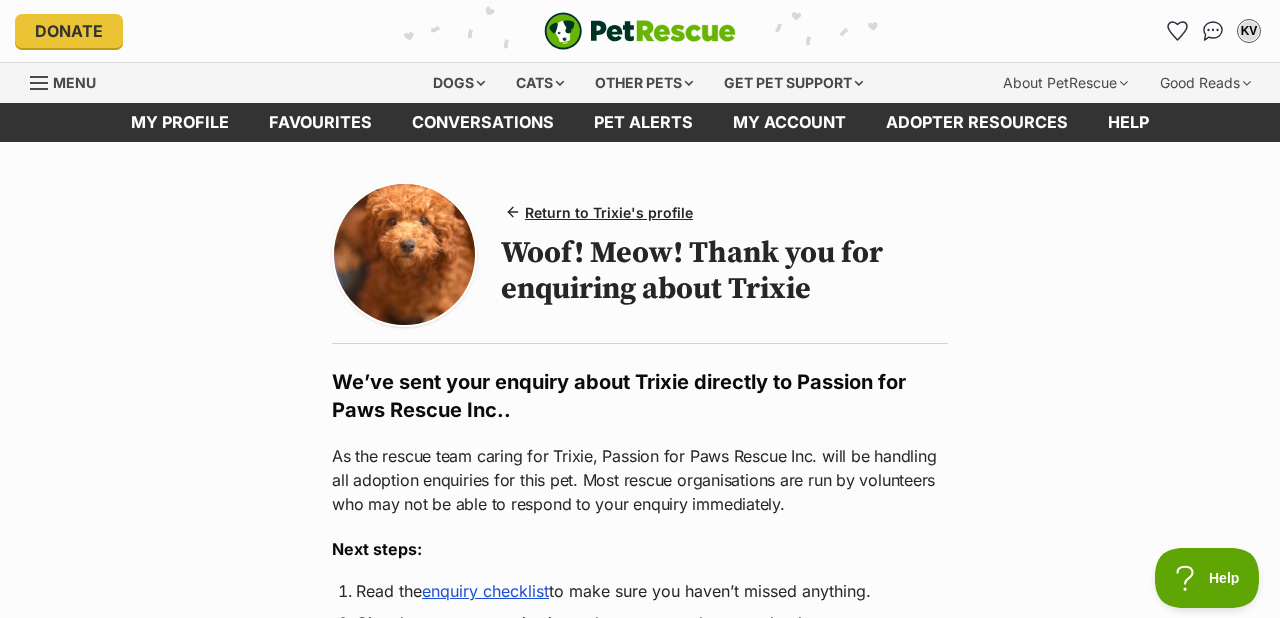 click at bounding box center [404, 254] 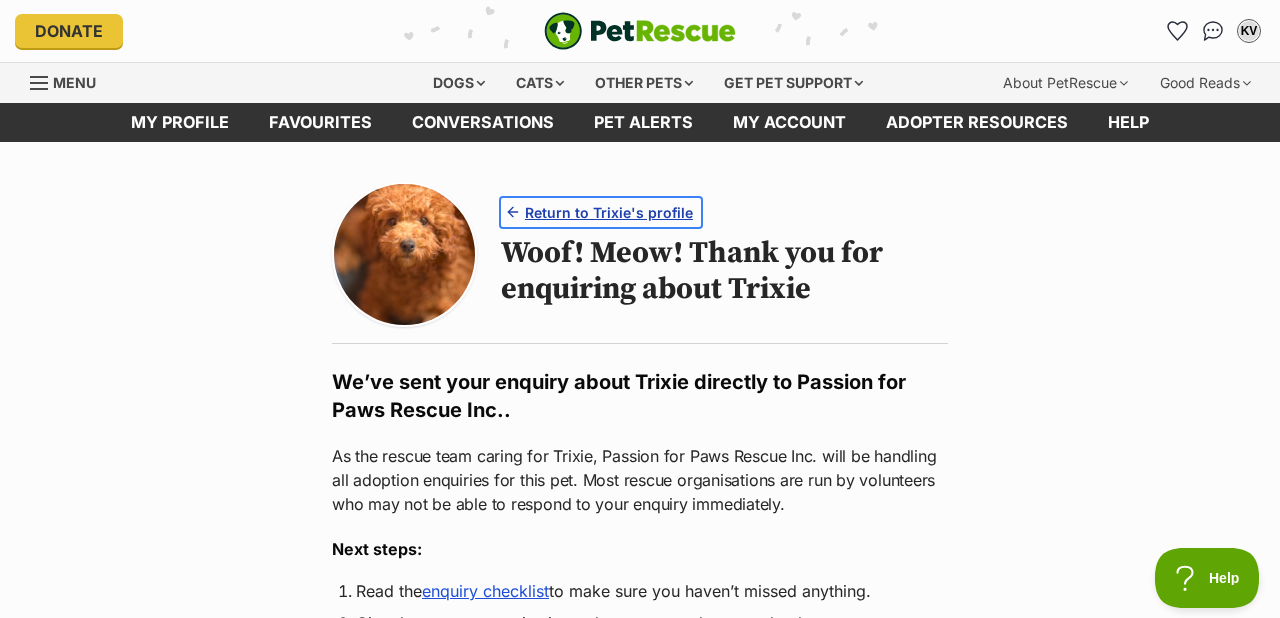 click on "Return to Trixie's profile" at bounding box center [609, 212] 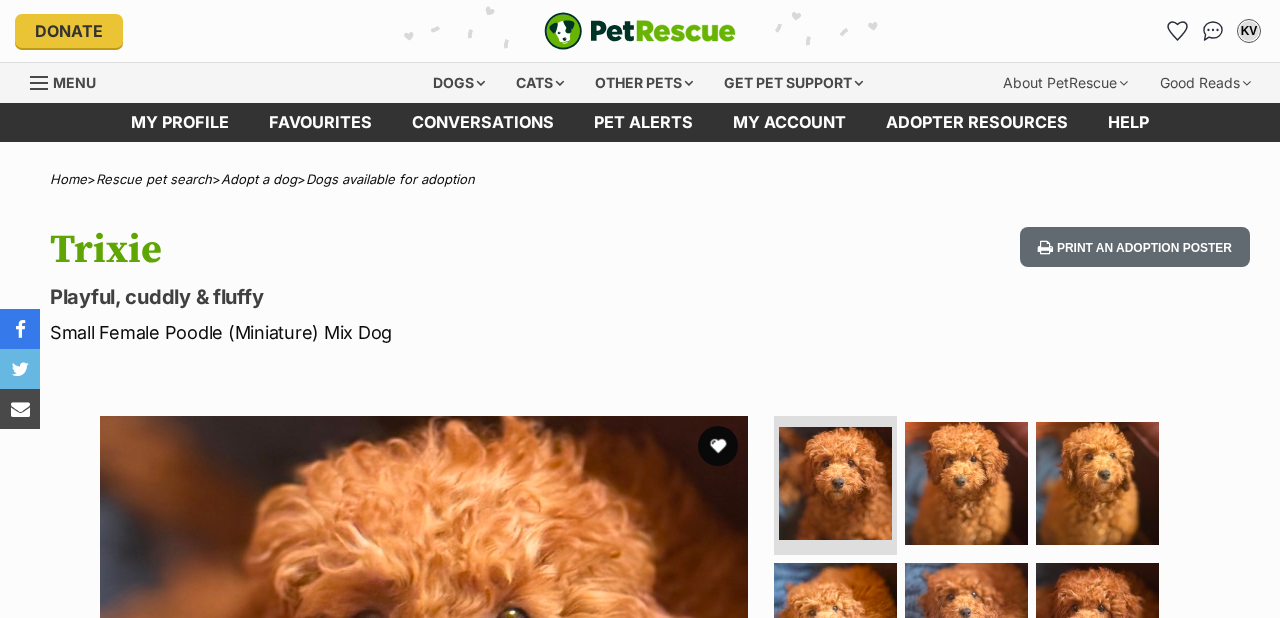 scroll, scrollTop: 0, scrollLeft: 0, axis: both 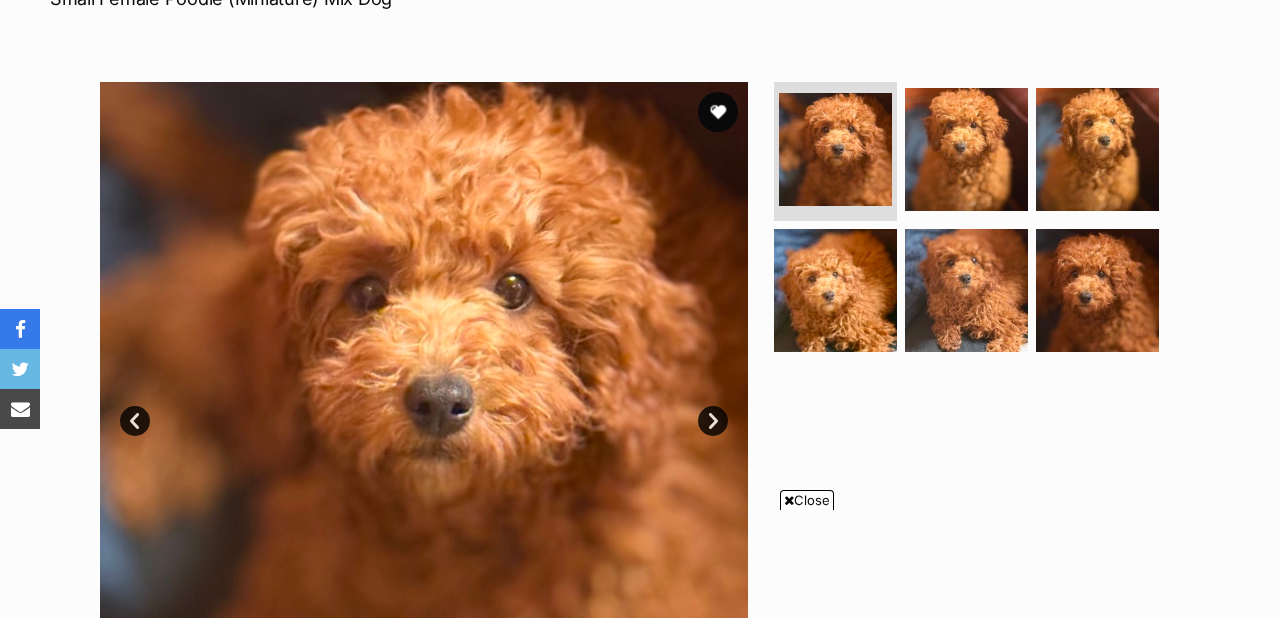 click on "Next" at bounding box center [713, 421] 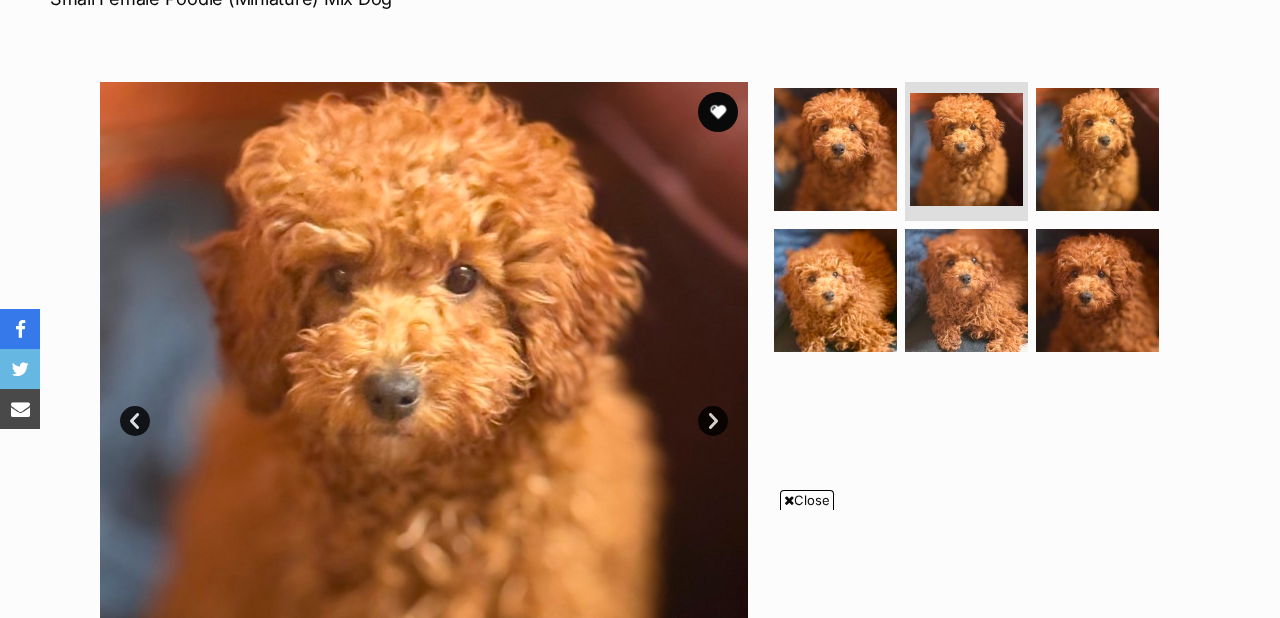 click on "Next" at bounding box center [713, 421] 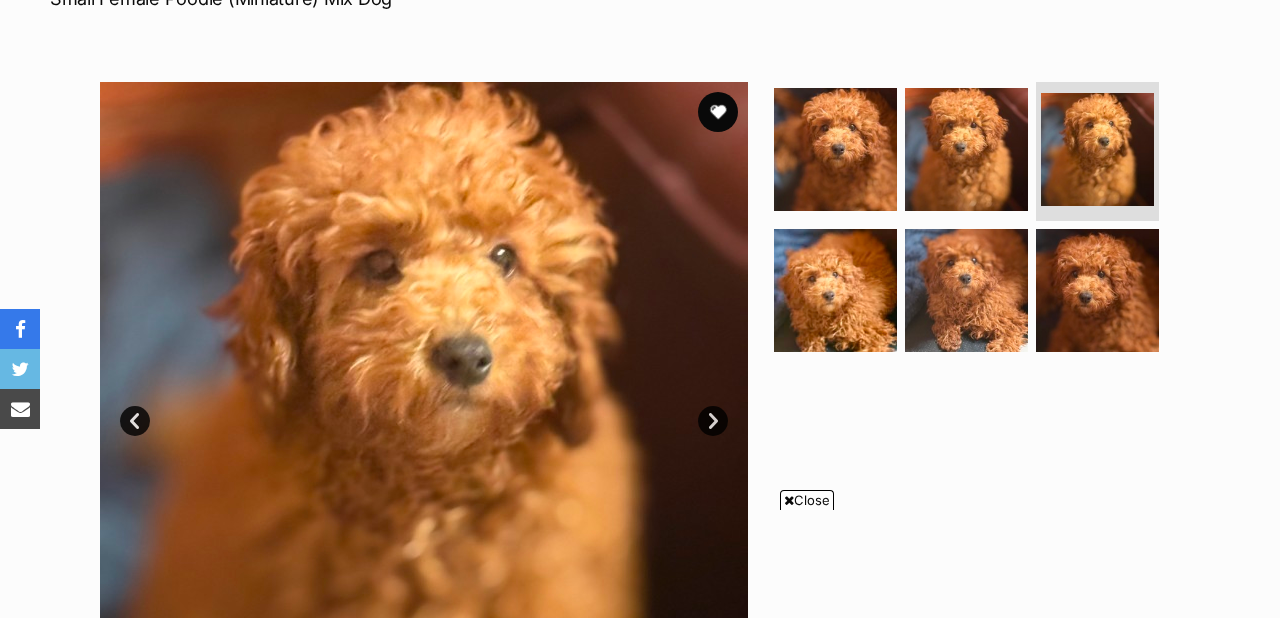click on "Next" at bounding box center [713, 421] 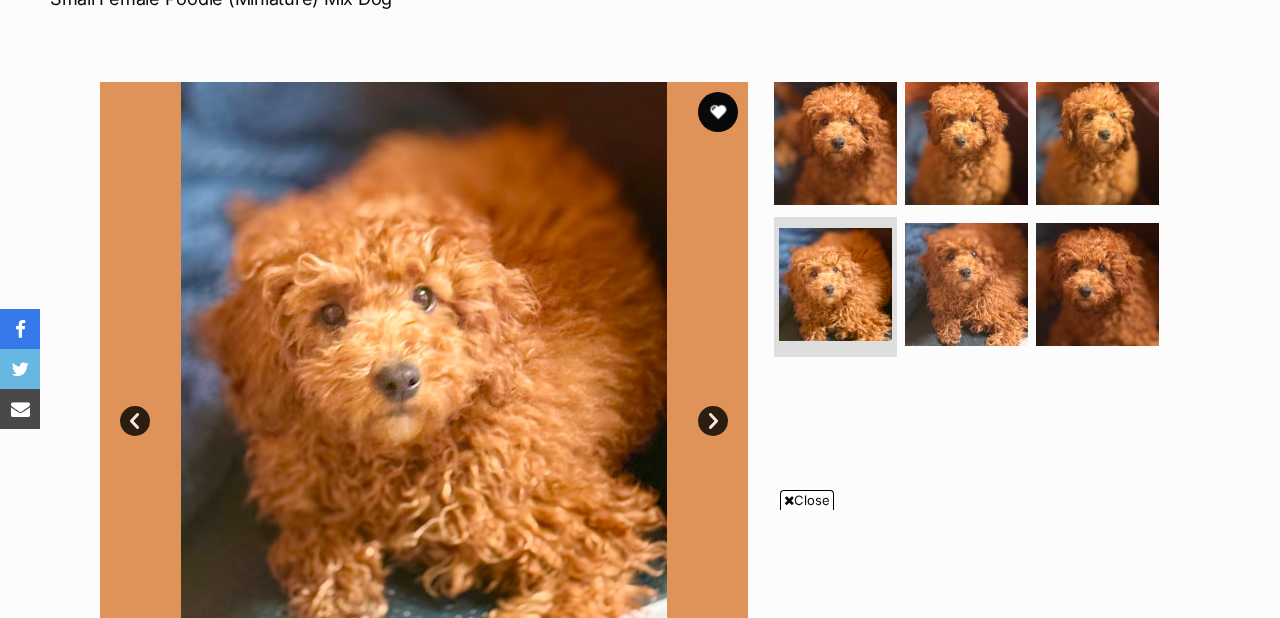 click on "Next" at bounding box center (713, 421) 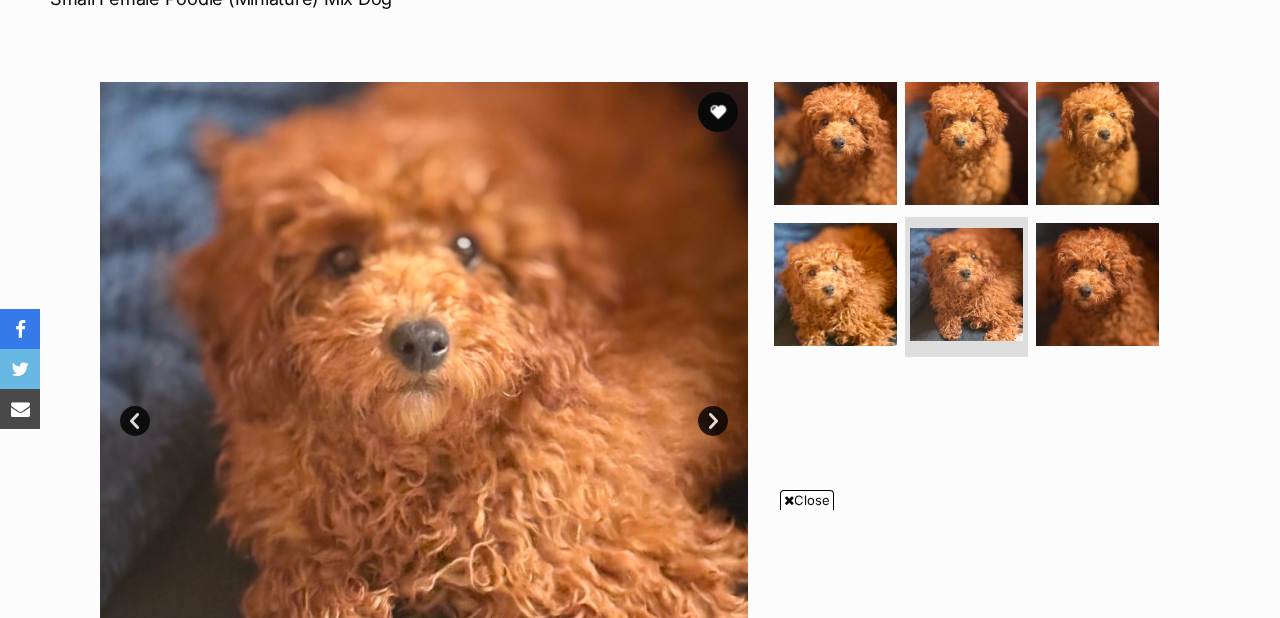 click on "Next" at bounding box center [713, 421] 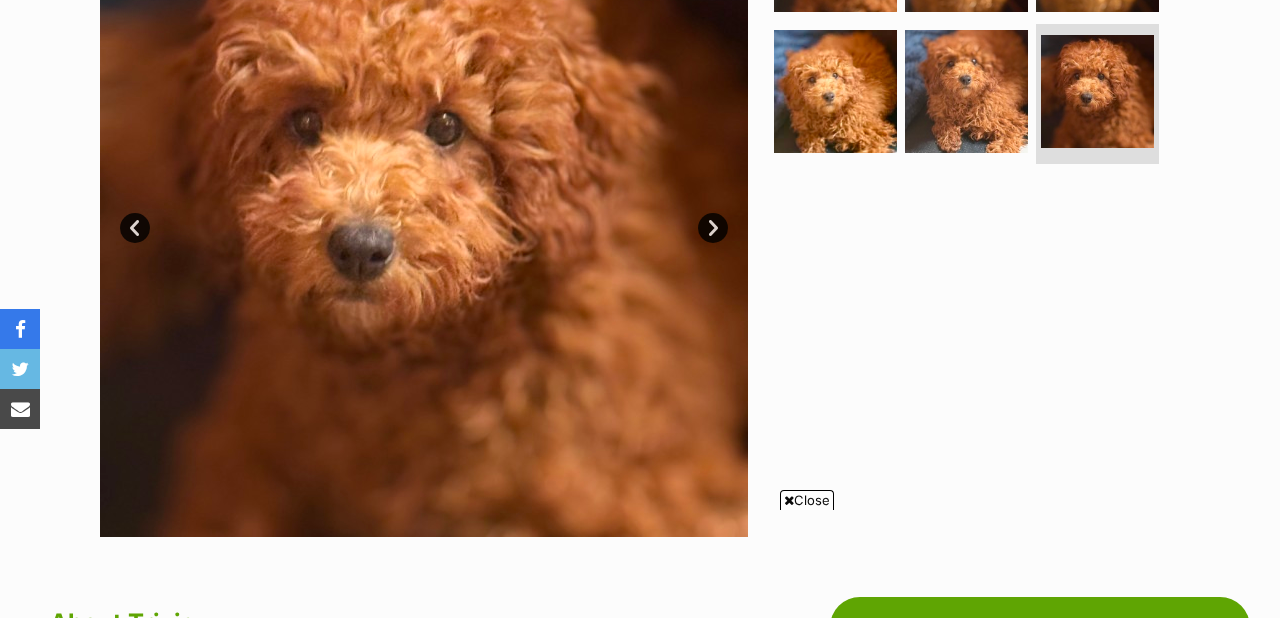 scroll, scrollTop: 545, scrollLeft: 0, axis: vertical 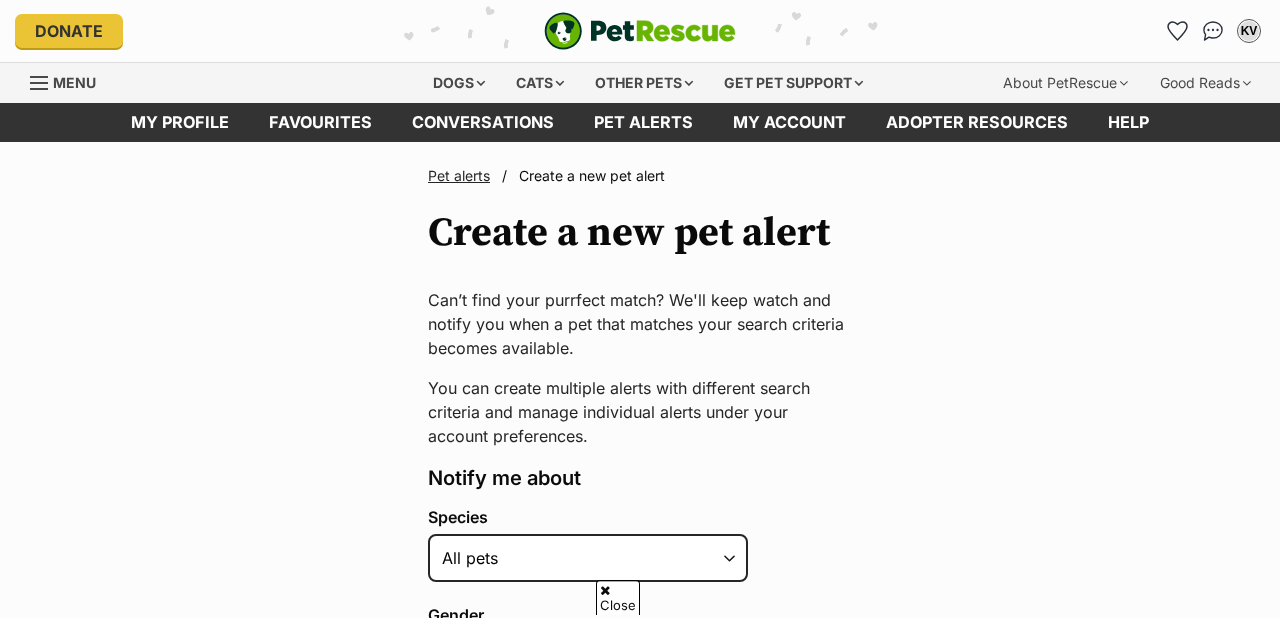 select on "1" 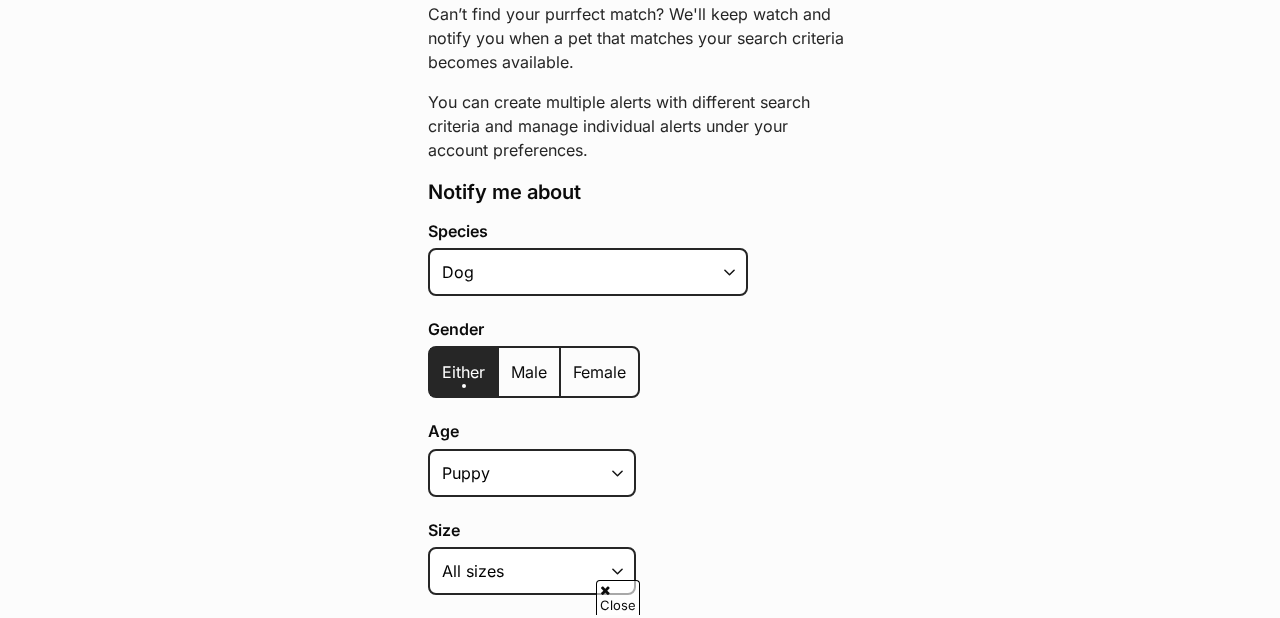 scroll, scrollTop: 638, scrollLeft: 0, axis: vertical 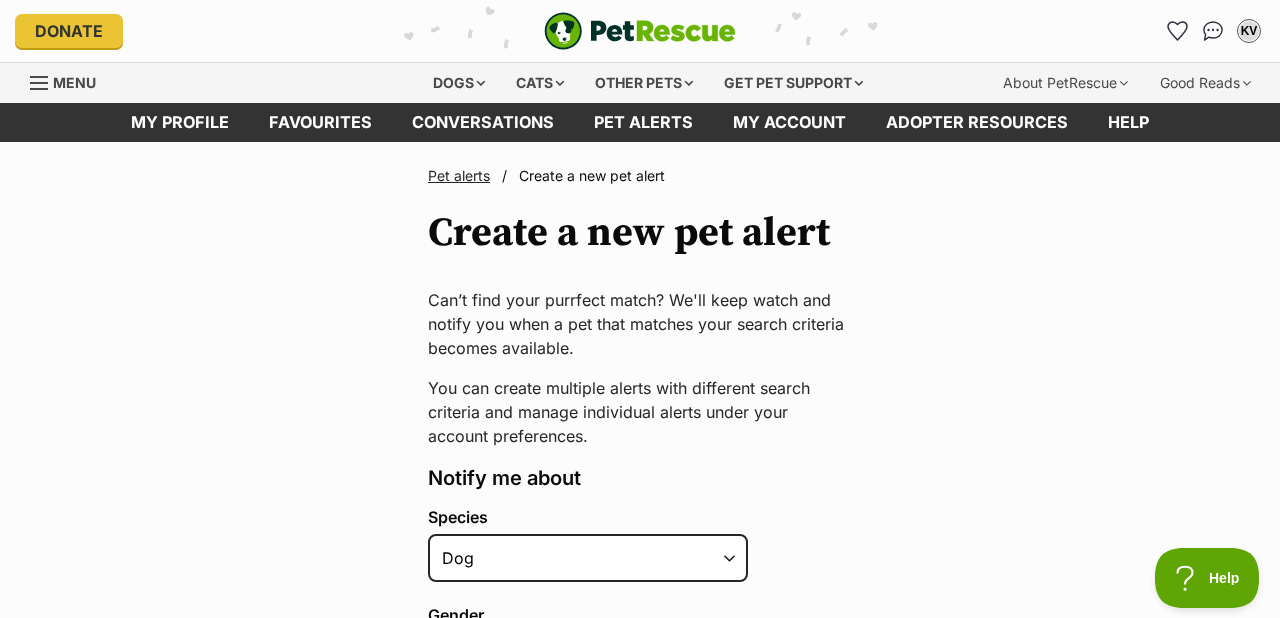 click on "Pet alerts" at bounding box center (459, 175) 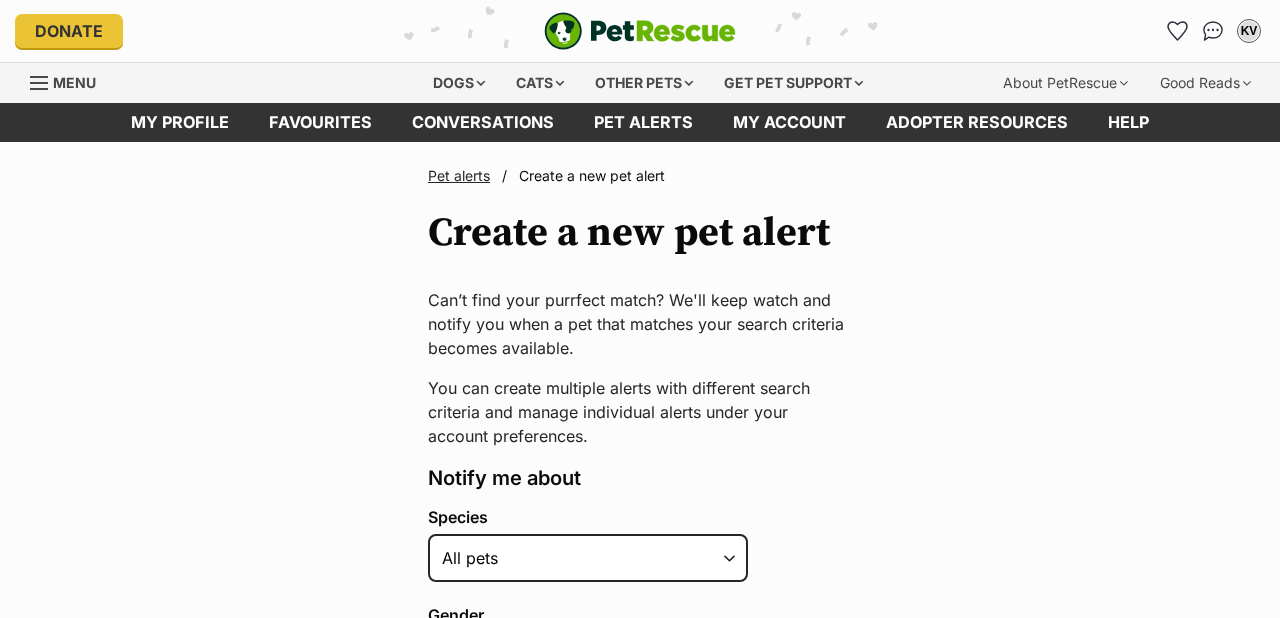scroll, scrollTop: 0, scrollLeft: 0, axis: both 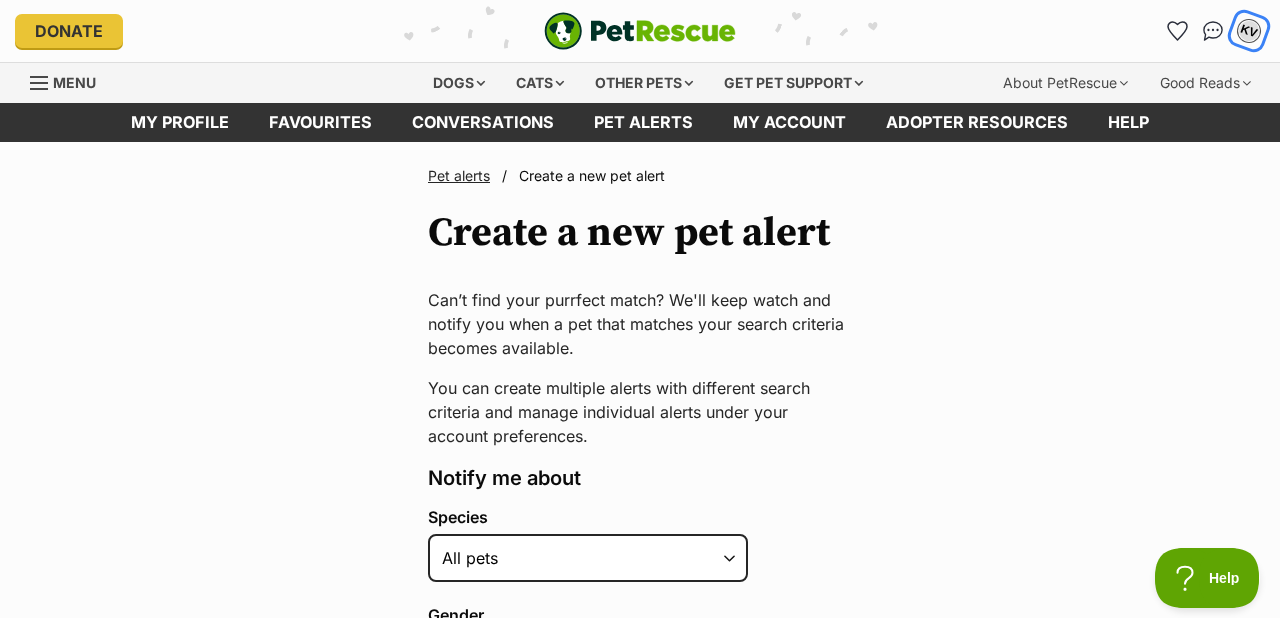 click on "KV" at bounding box center [1249, 31] 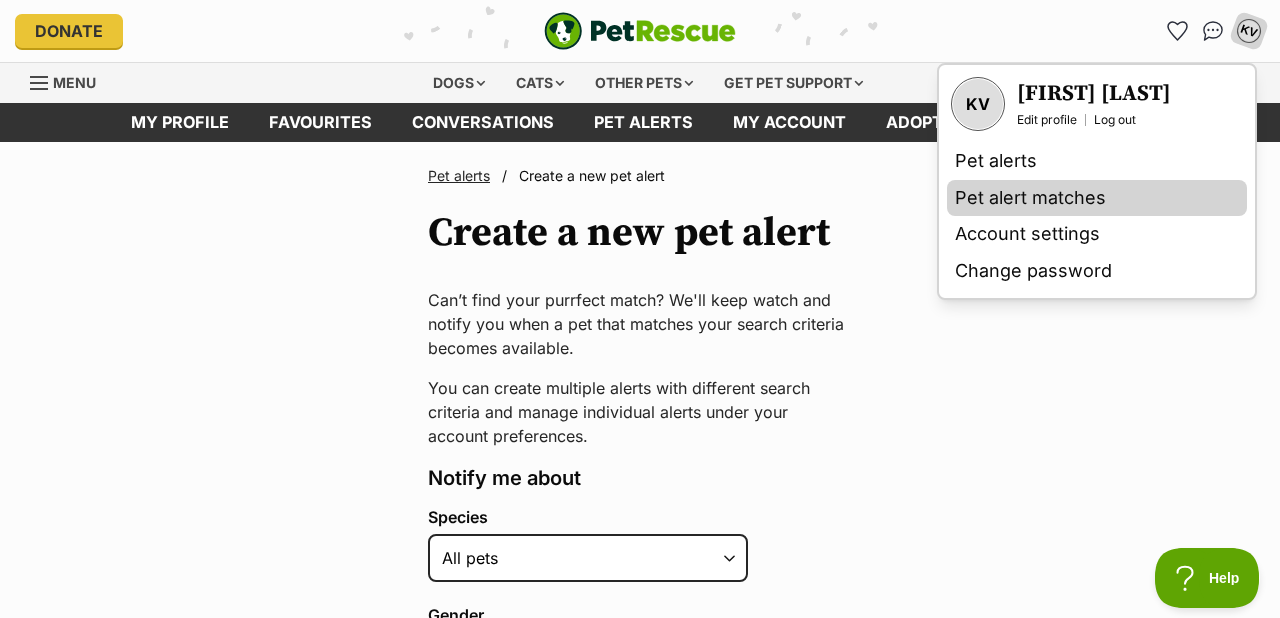 click on "Pet alert matches" at bounding box center (1097, 198) 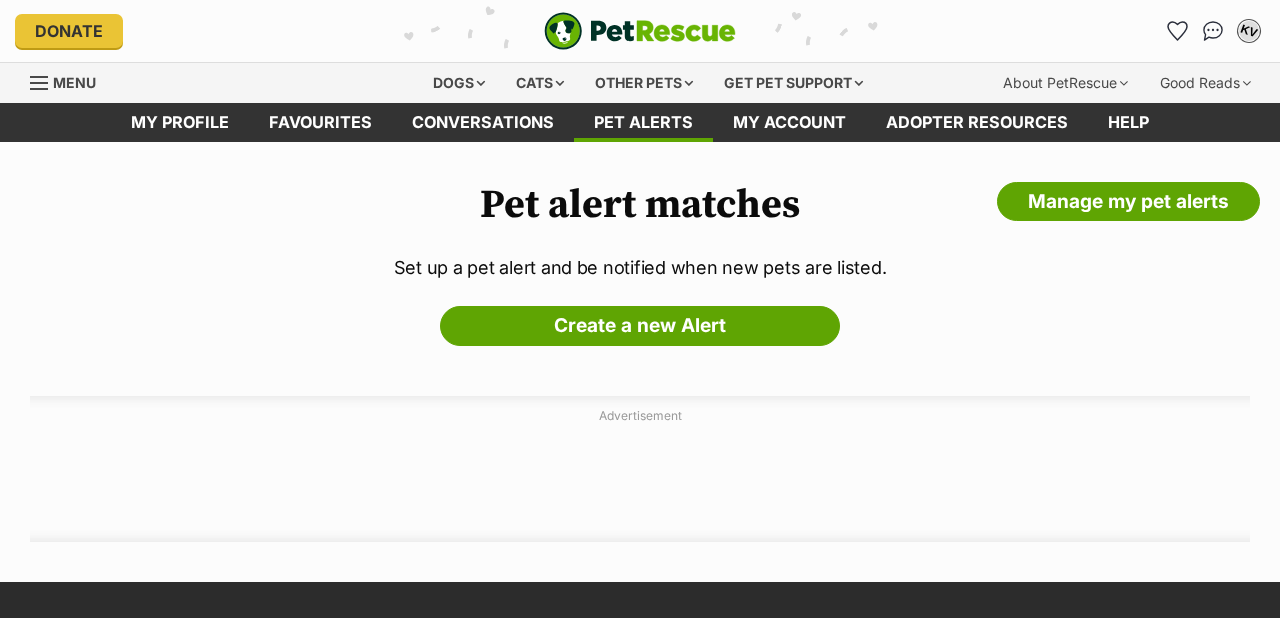 scroll, scrollTop: 0, scrollLeft: 0, axis: both 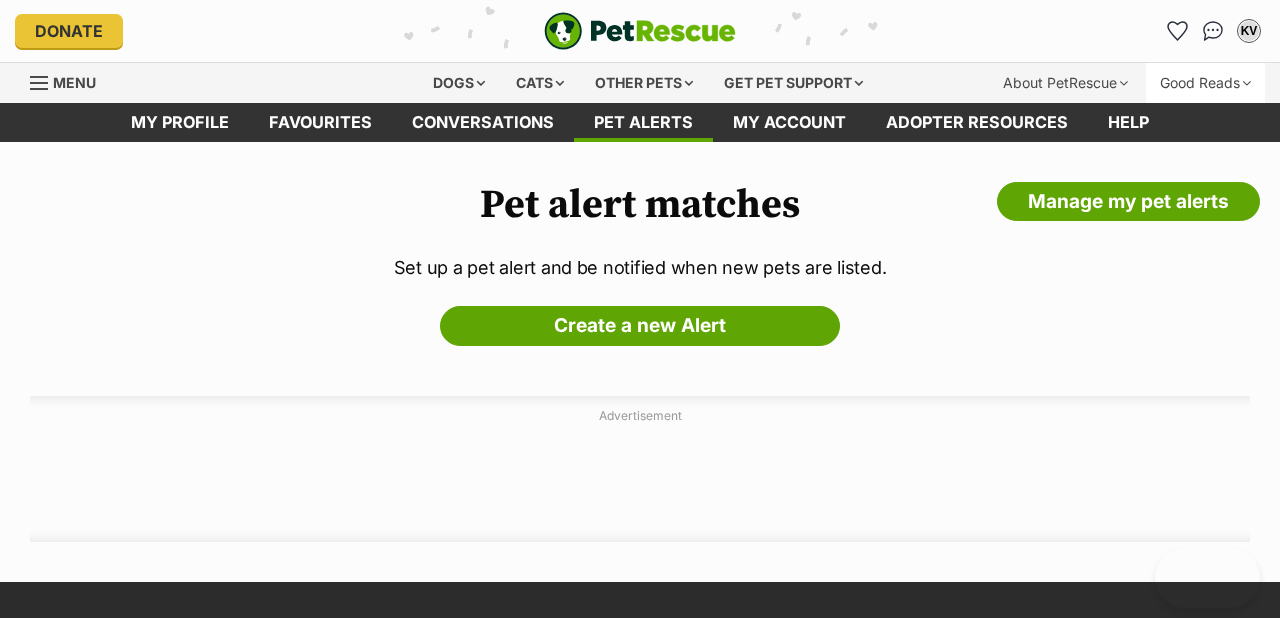 click on "Good Reads" at bounding box center [1205, 83] 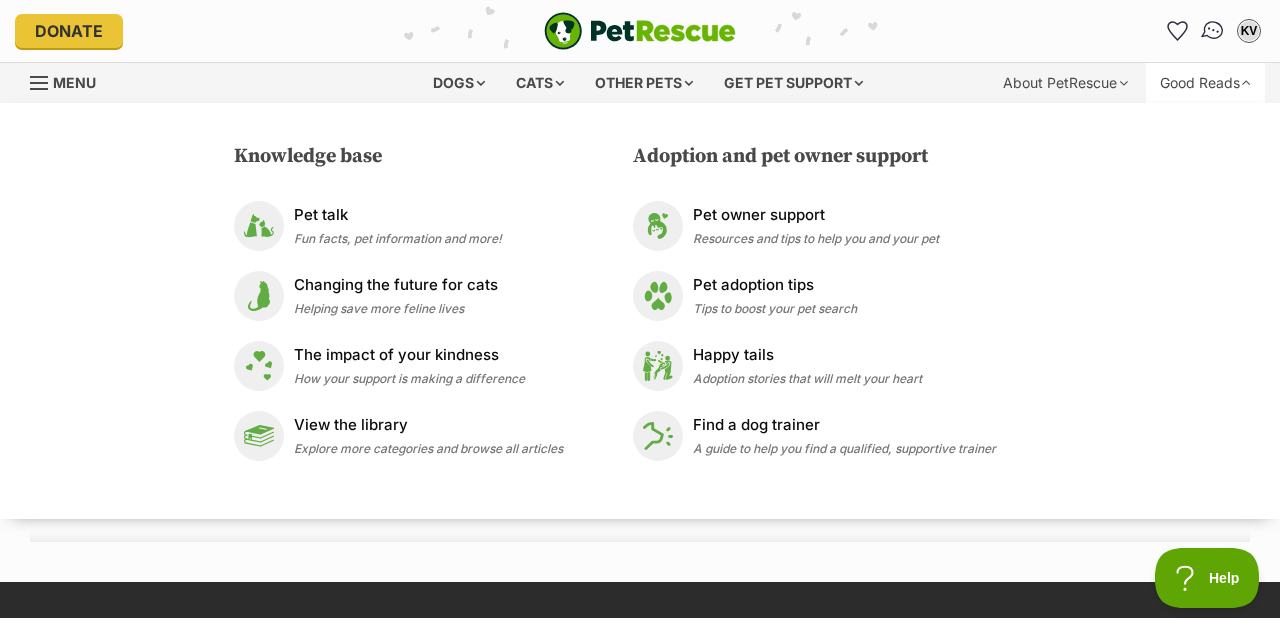 scroll, scrollTop: 0, scrollLeft: 0, axis: both 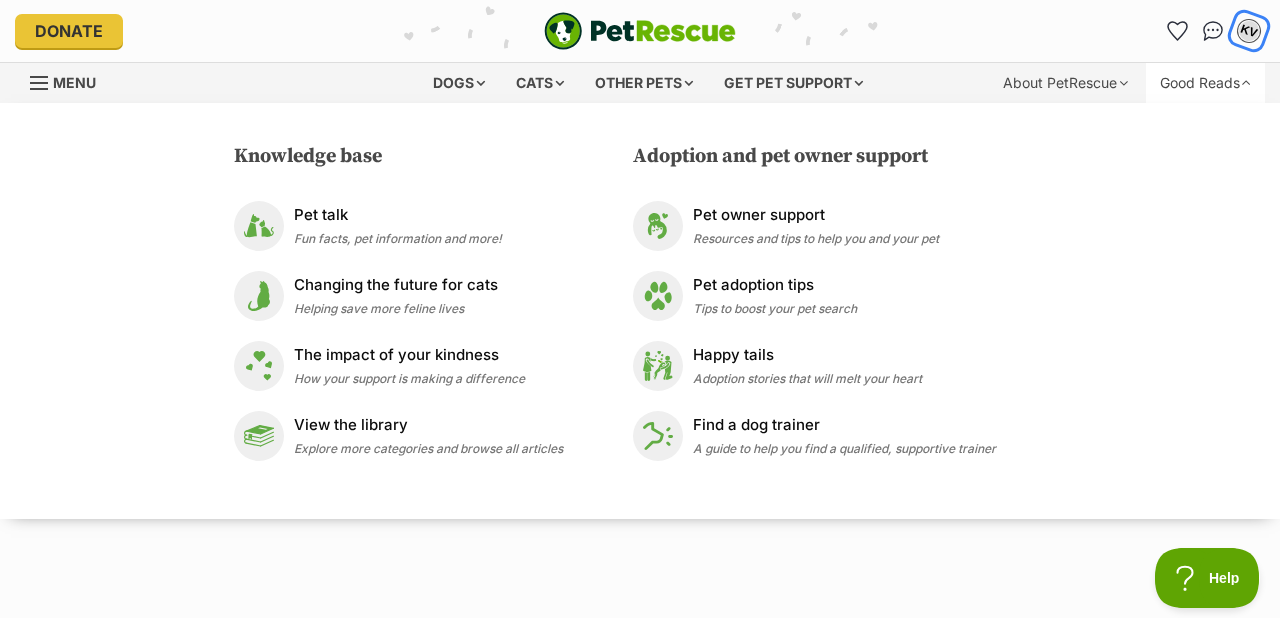 click on "KV" at bounding box center (1249, 31) 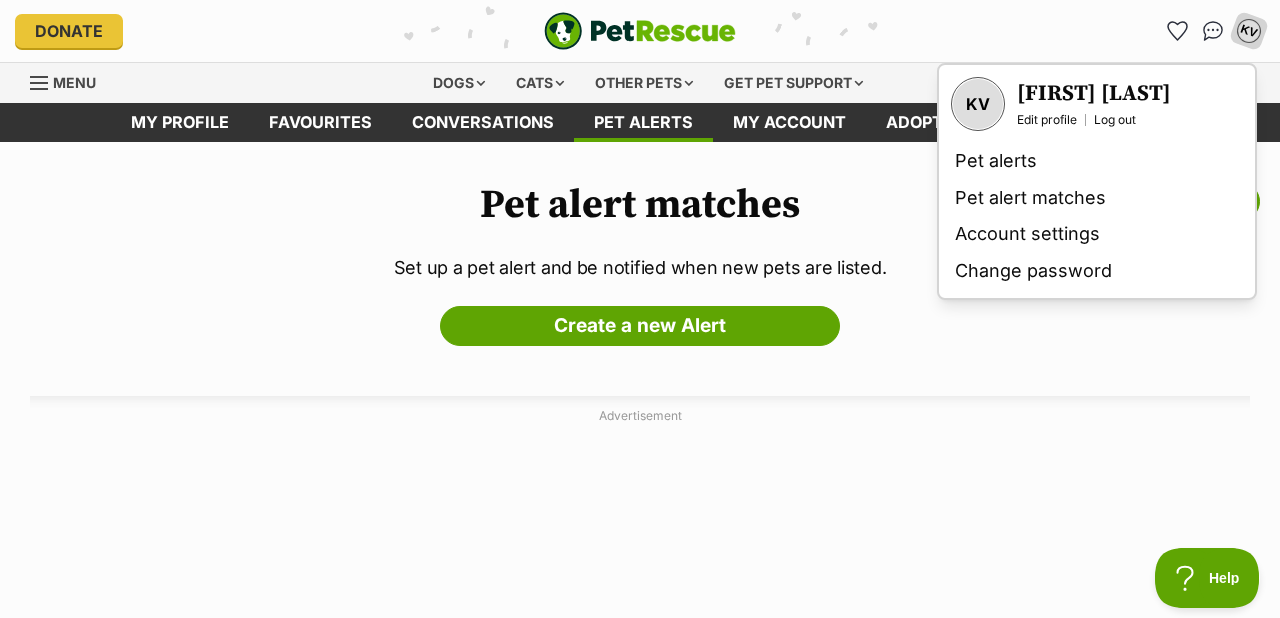 click on "[FIRST] [LAST]" at bounding box center [1094, 94] 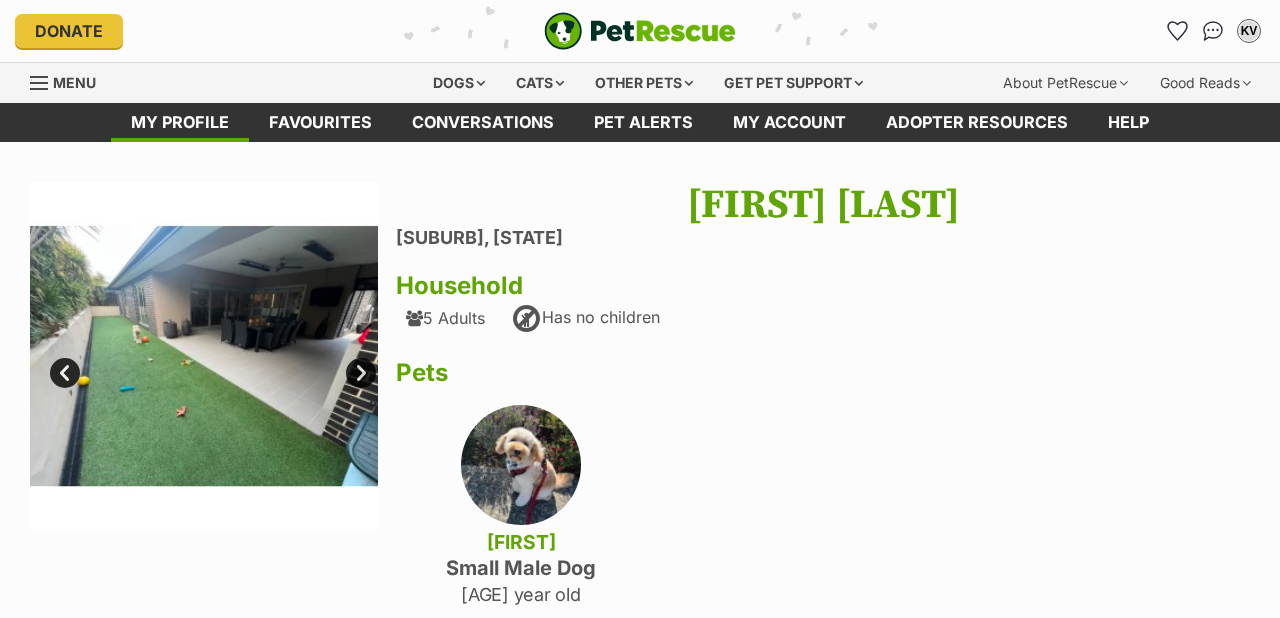 scroll, scrollTop: 0, scrollLeft: 0, axis: both 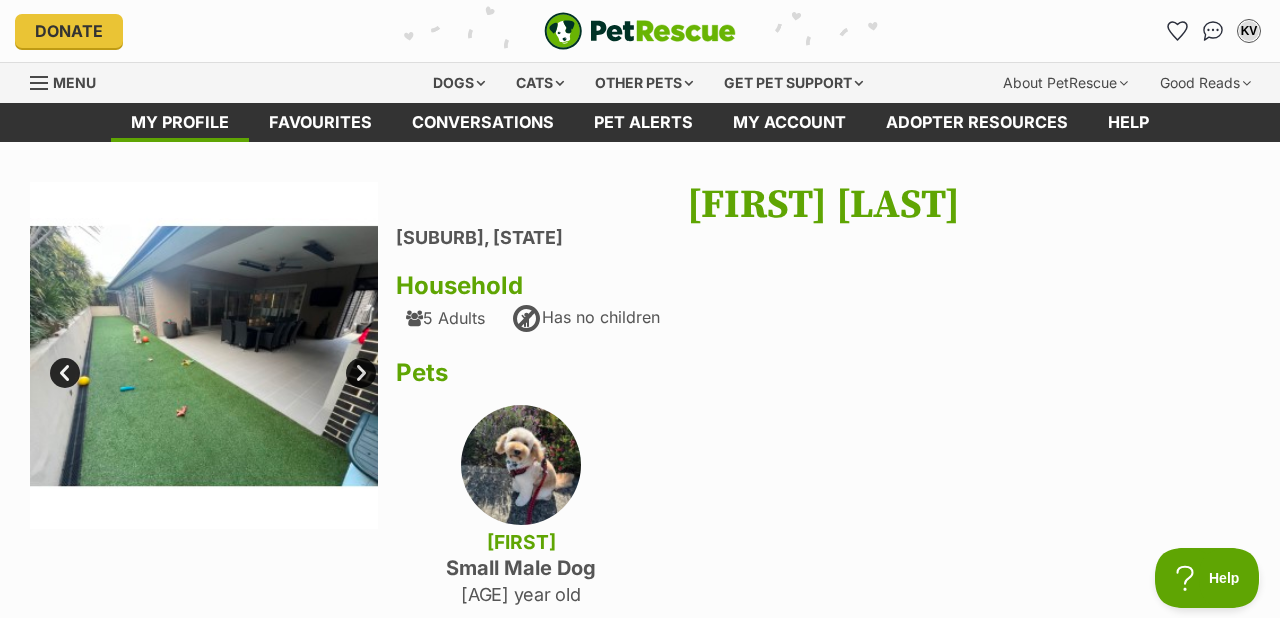 click on "Next" at bounding box center (361, 373) 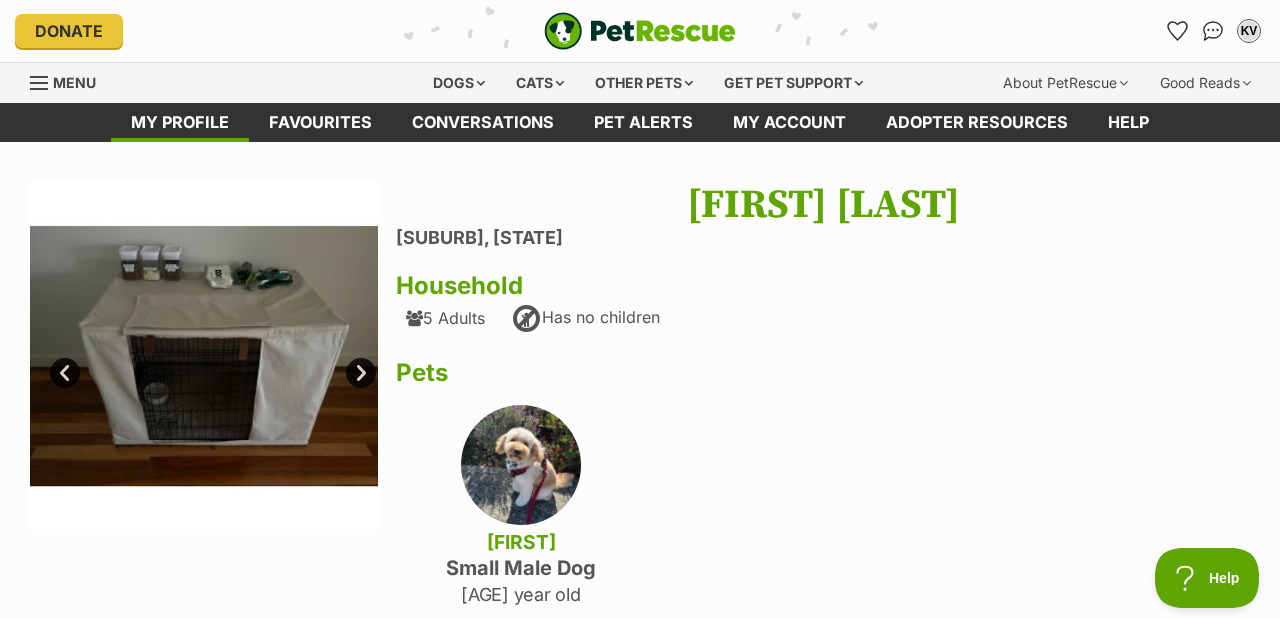 click on "Prev" at bounding box center (65, 373) 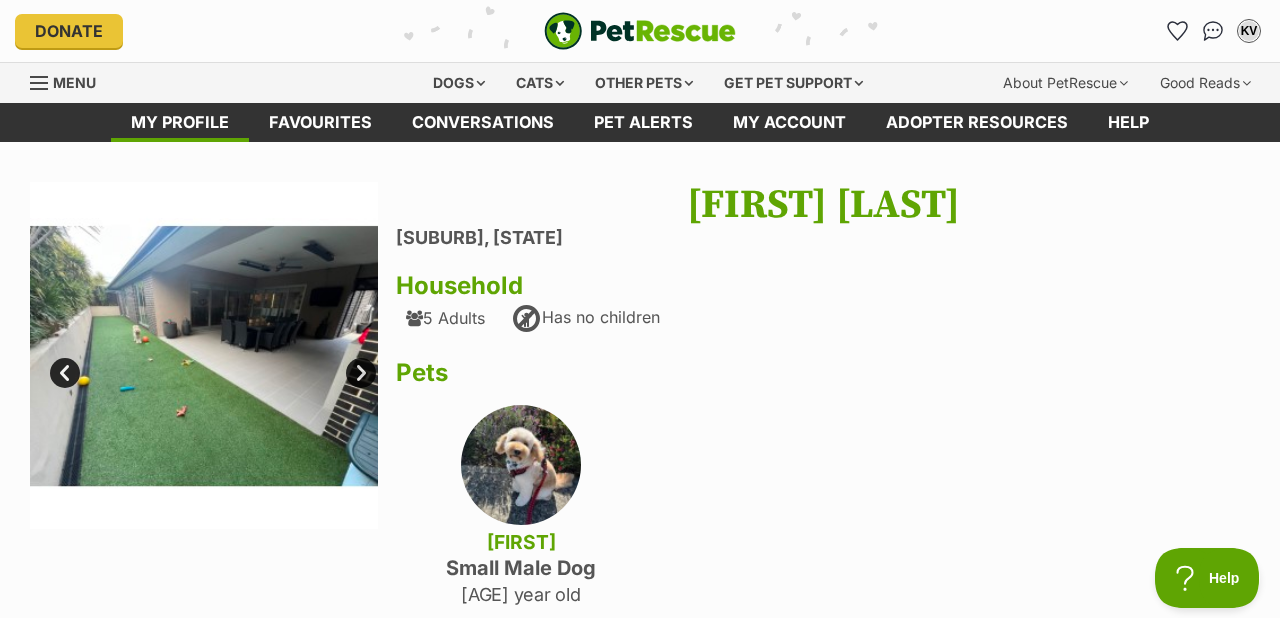 click on "Next" at bounding box center [361, 373] 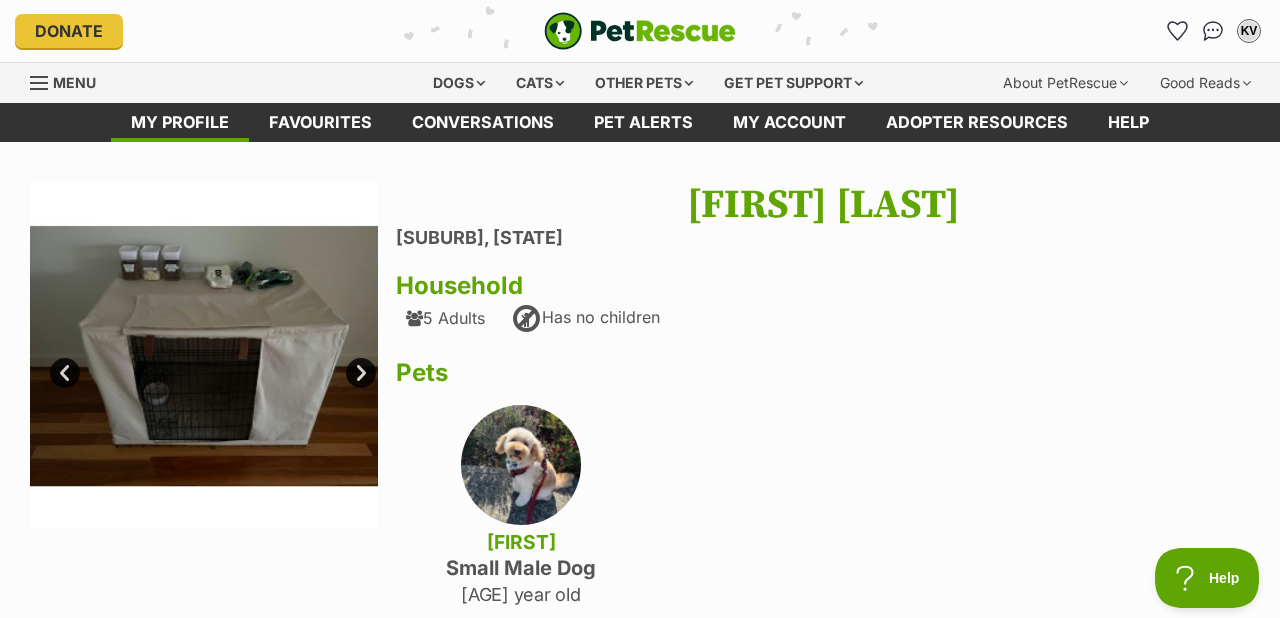 click on "Next" at bounding box center (361, 373) 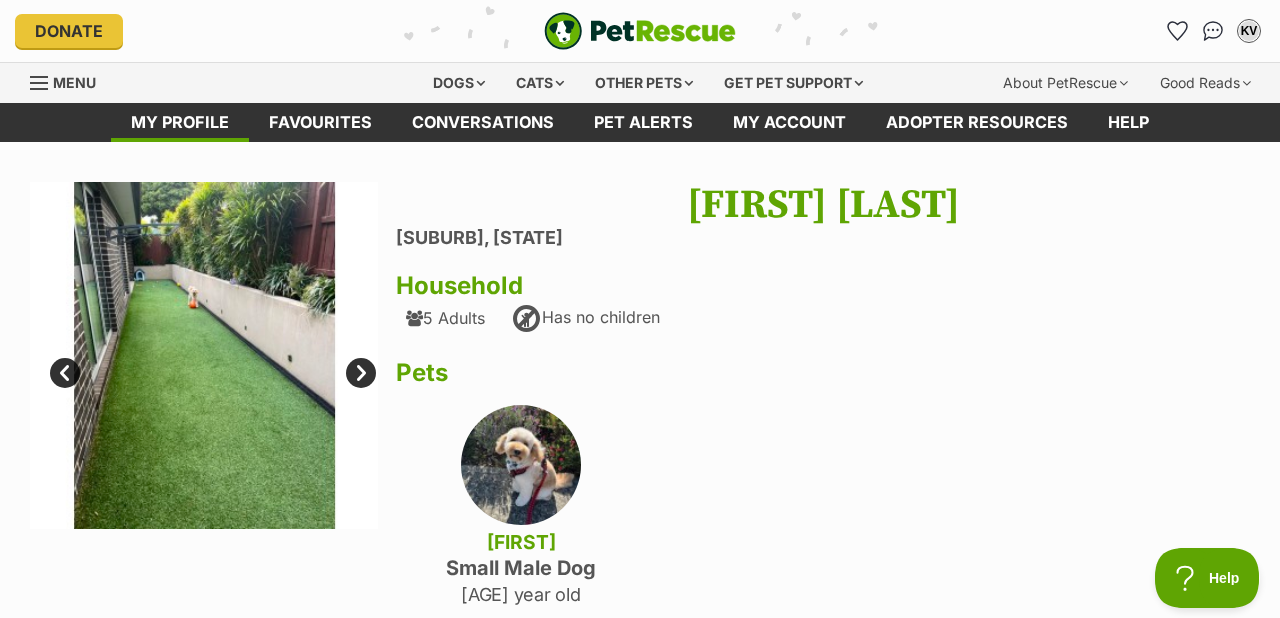 click on "Next" at bounding box center [361, 373] 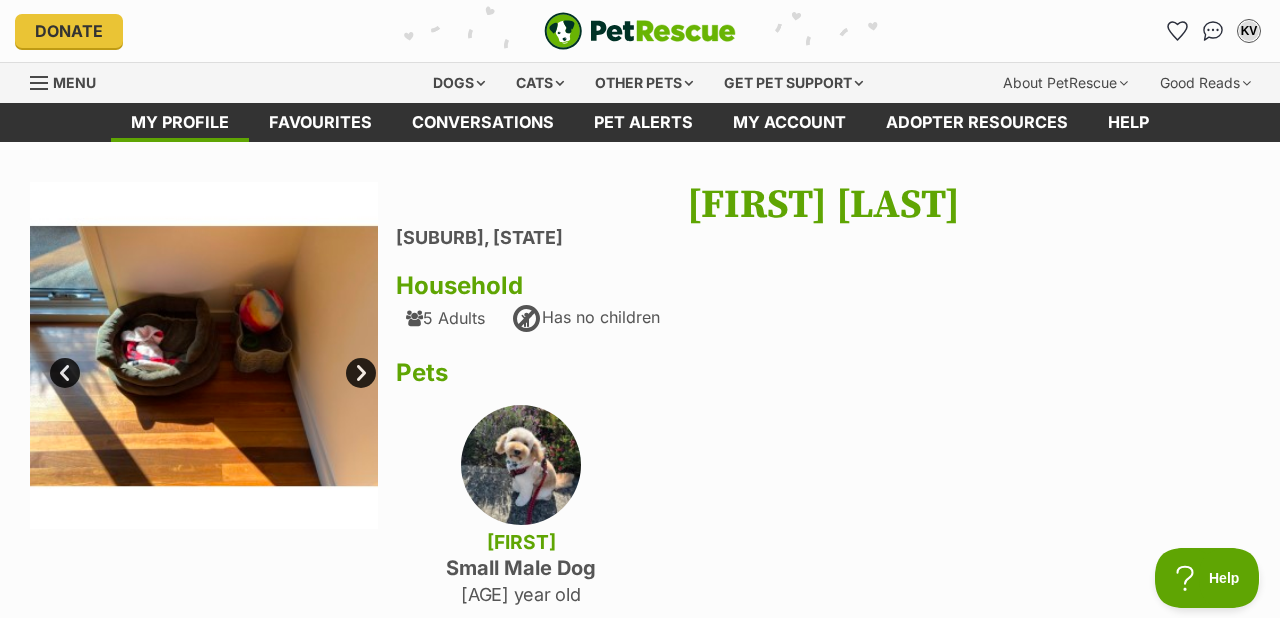 click on "Next" at bounding box center (361, 373) 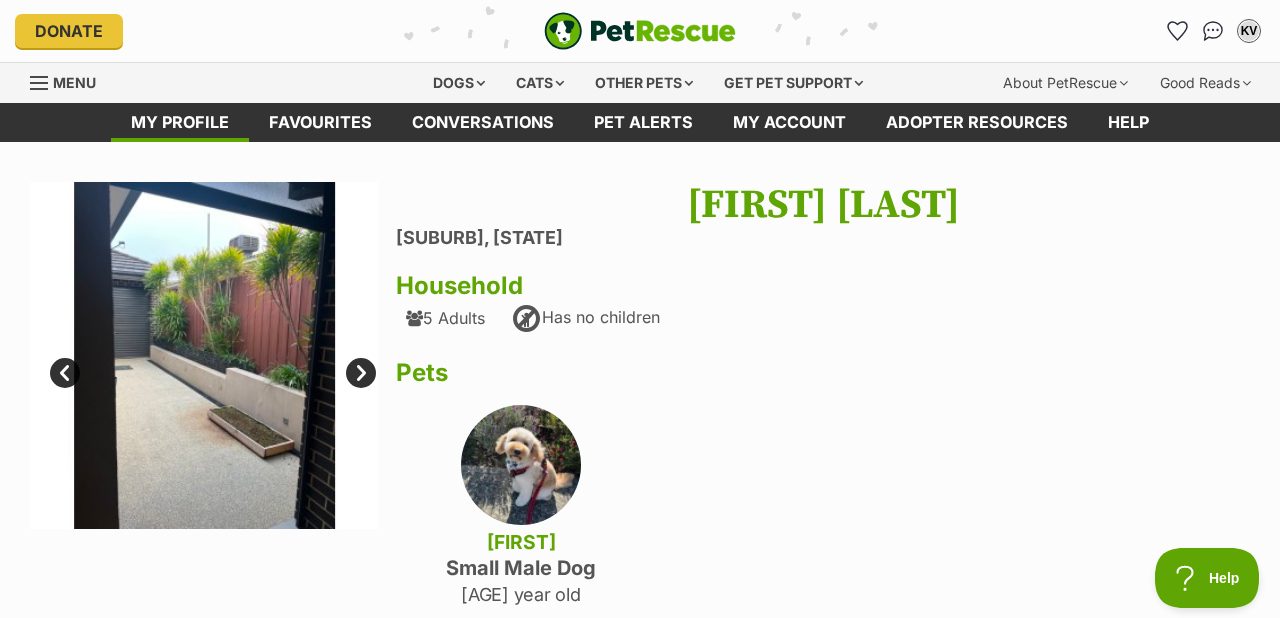 click on "Next" at bounding box center (361, 373) 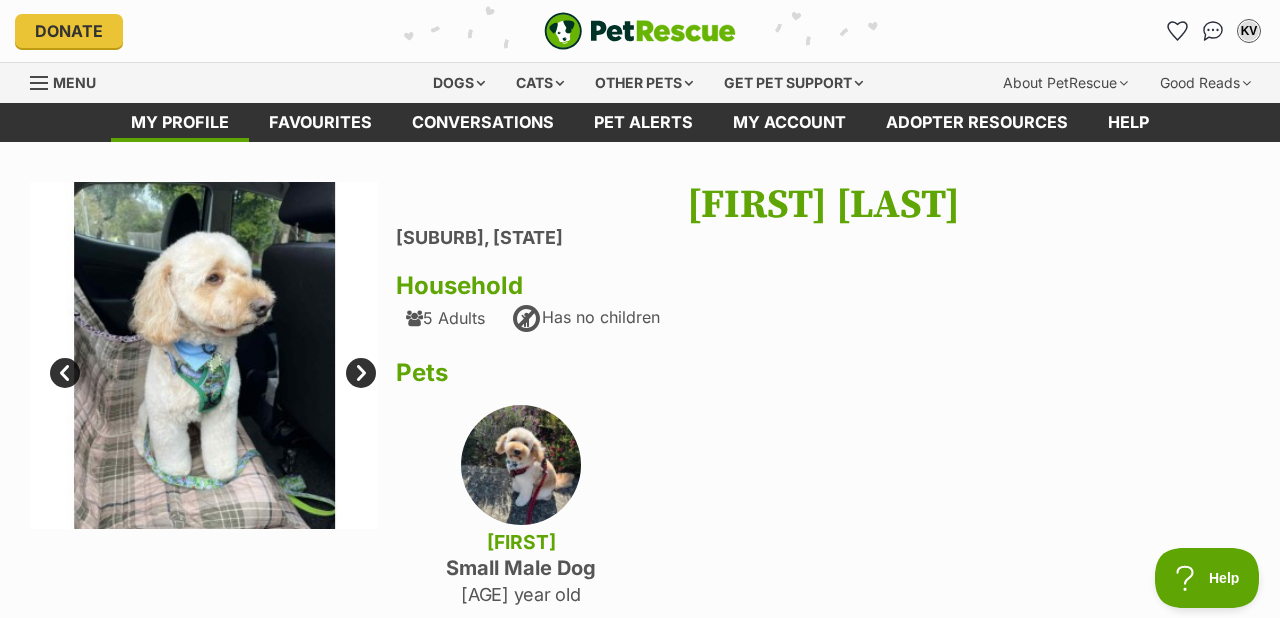 click on "Next" at bounding box center (361, 373) 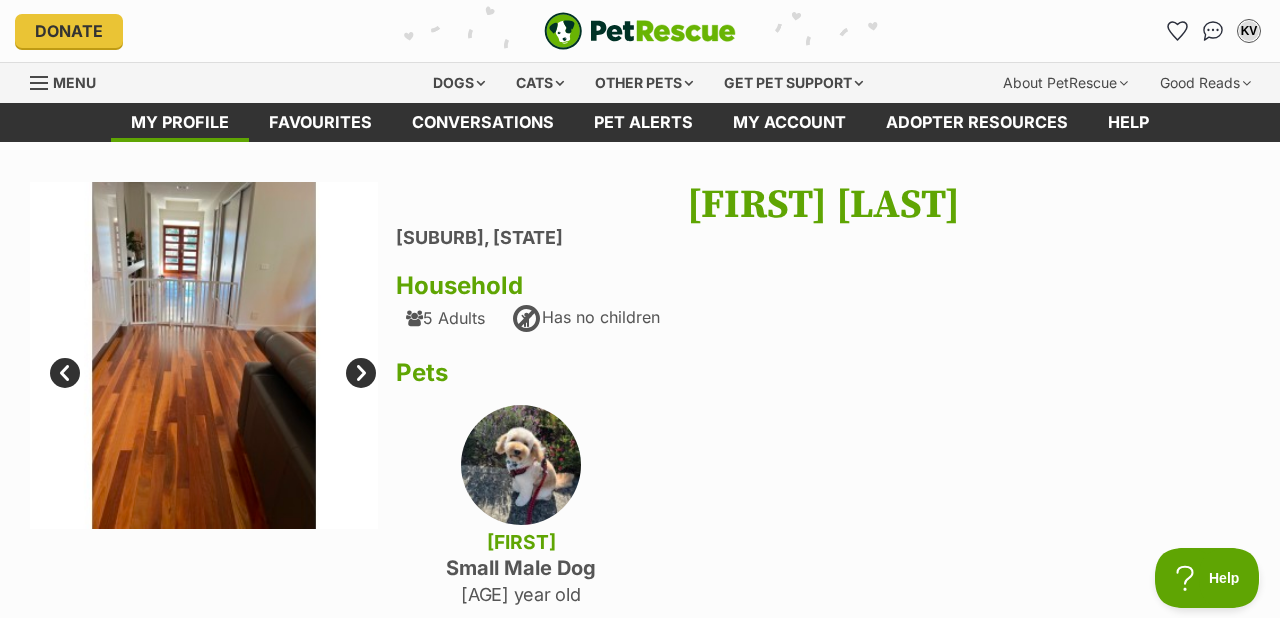 click on "Next" at bounding box center (361, 373) 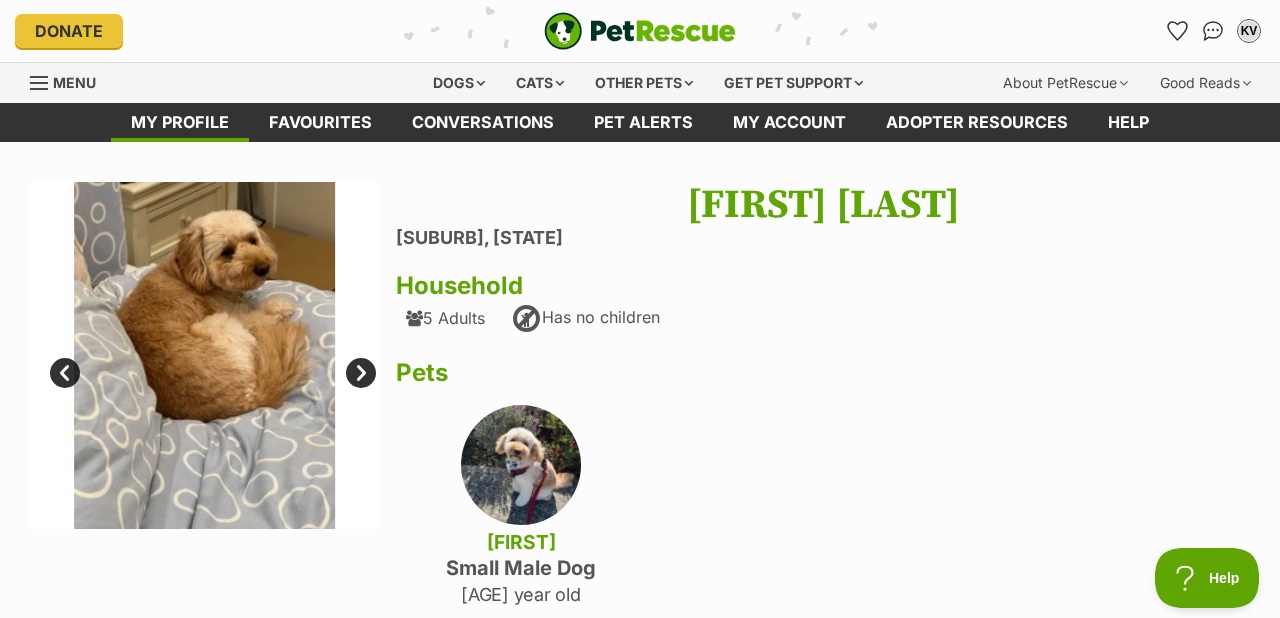 click on "Next" at bounding box center [361, 373] 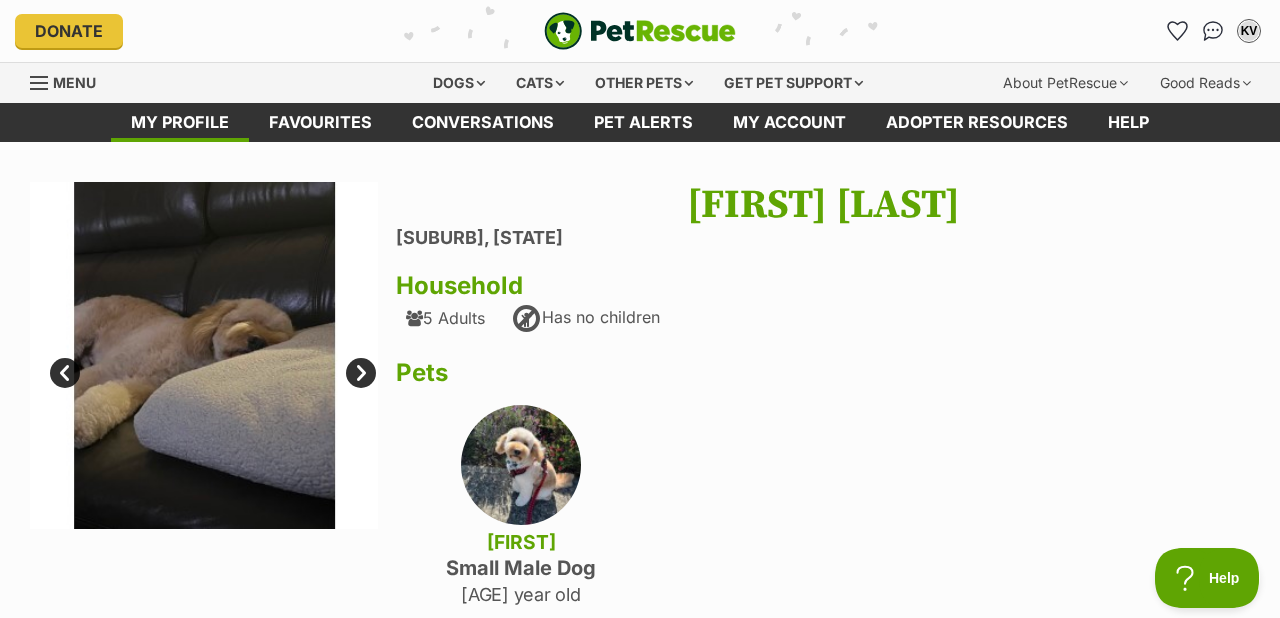 click on "Next" at bounding box center [361, 373] 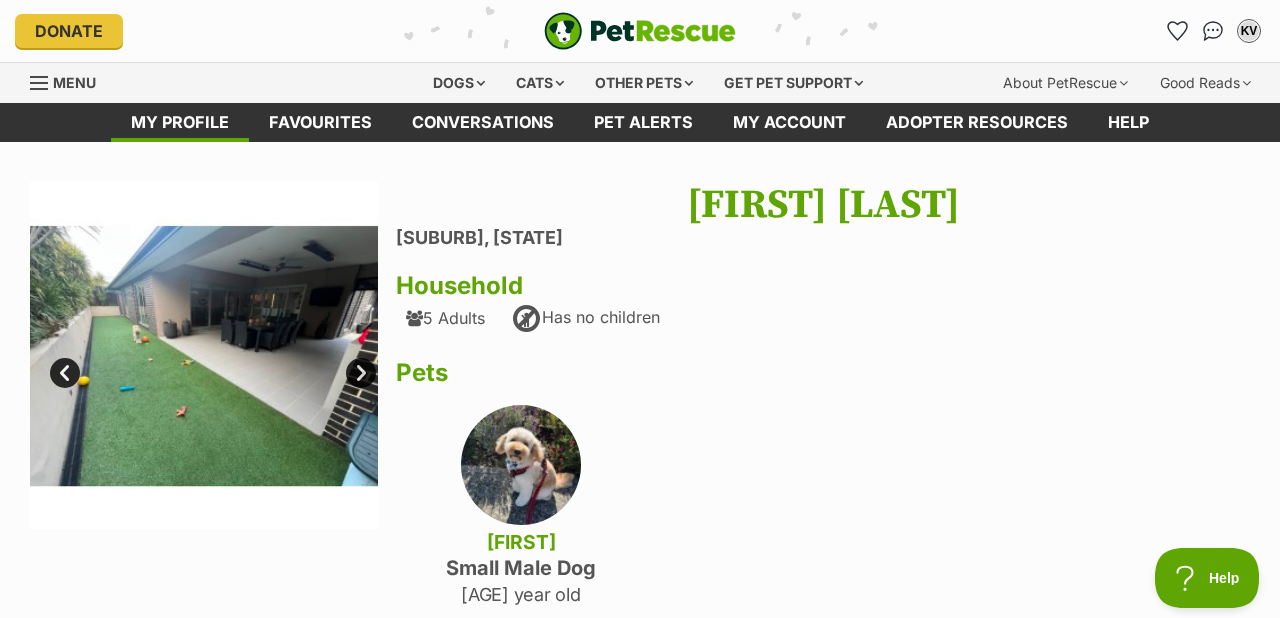 click on "Kristina  Veljovic" at bounding box center (823, 205) 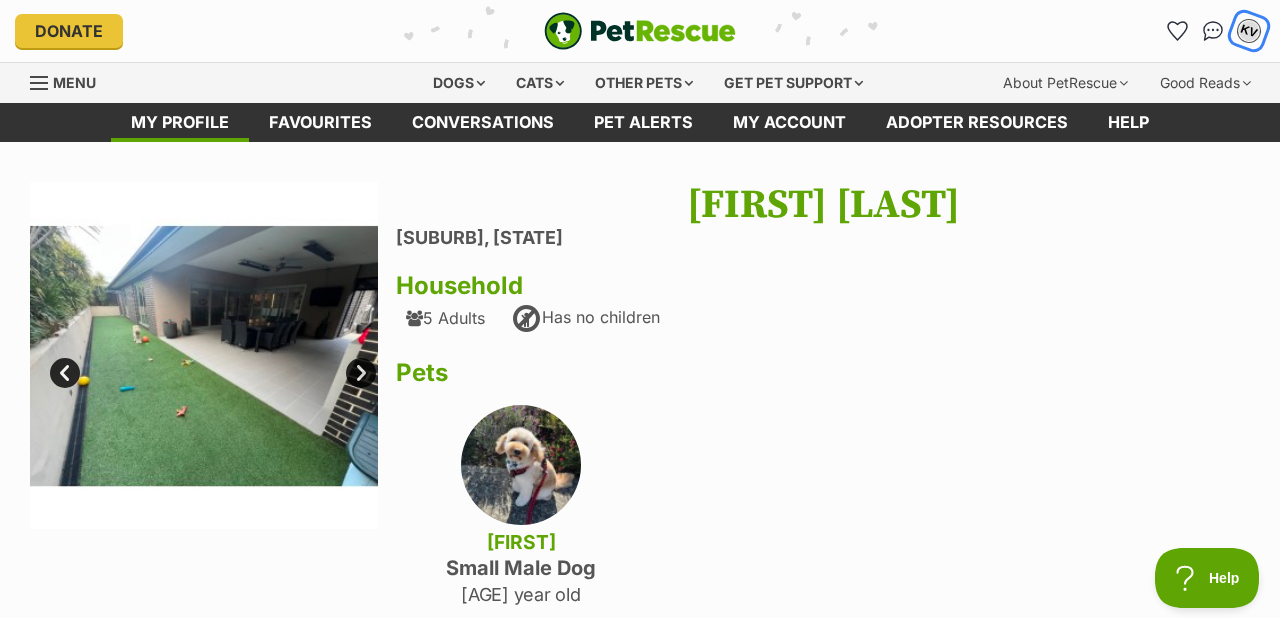 click on "KV" at bounding box center [1249, 31] 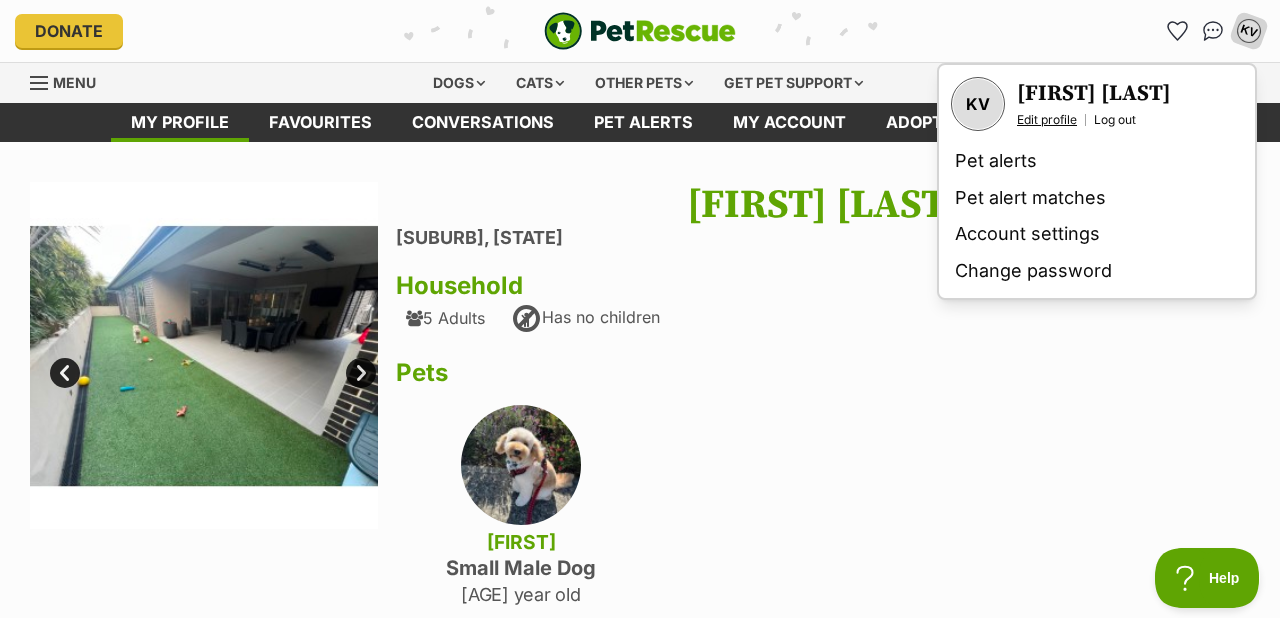 click on "Edit profile" at bounding box center [1047, 120] 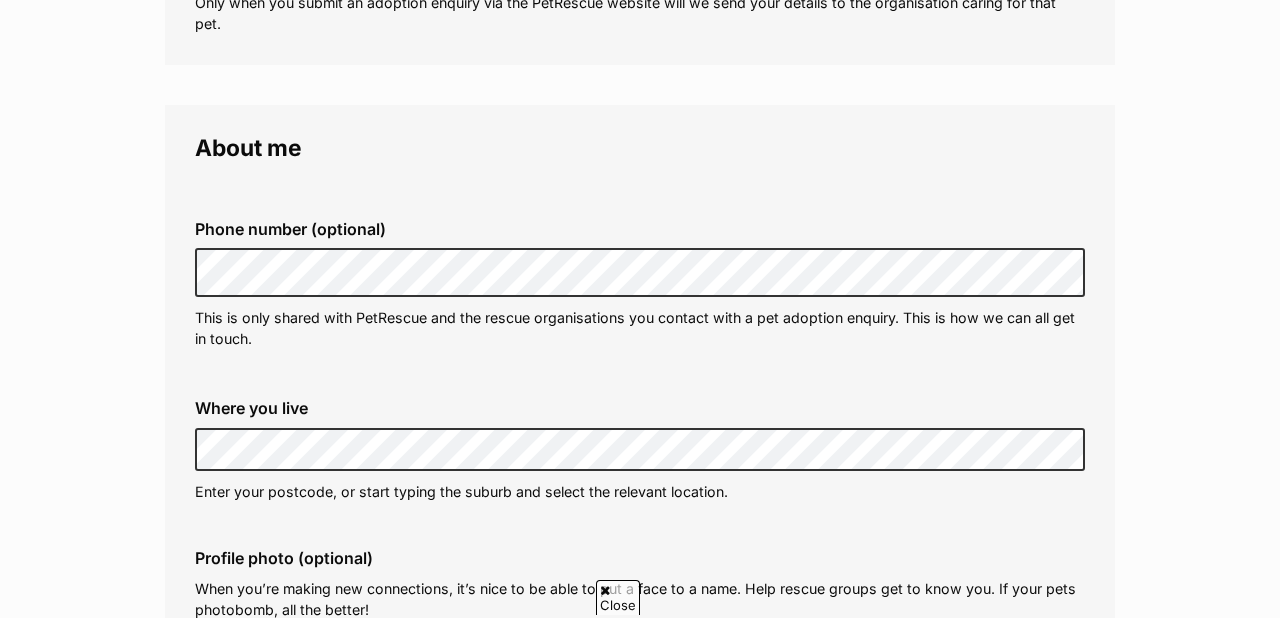 scroll, scrollTop: 779, scrollLeft: 0, axis: vertical 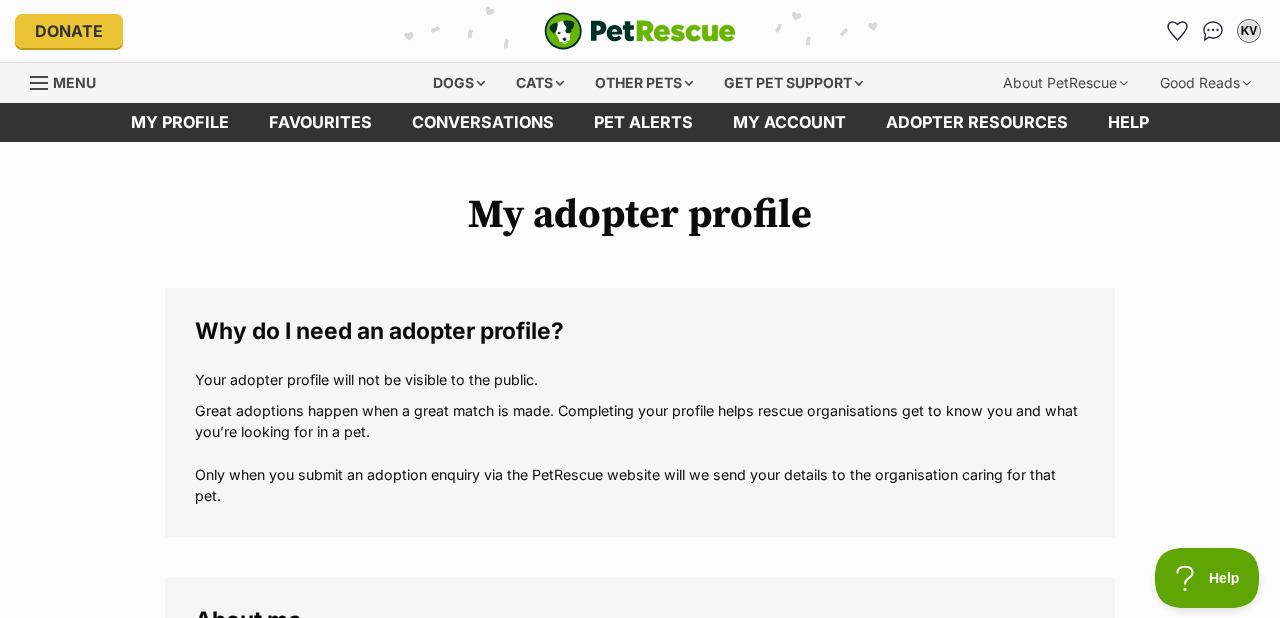 click on "Donate
PetRescue home
KV
My account
KV
[FIRST] [LAST]
Edit profile
Log out
Pet alerts
Pet alert matches
Account settings
Change password" at bounding box center (640, 31) 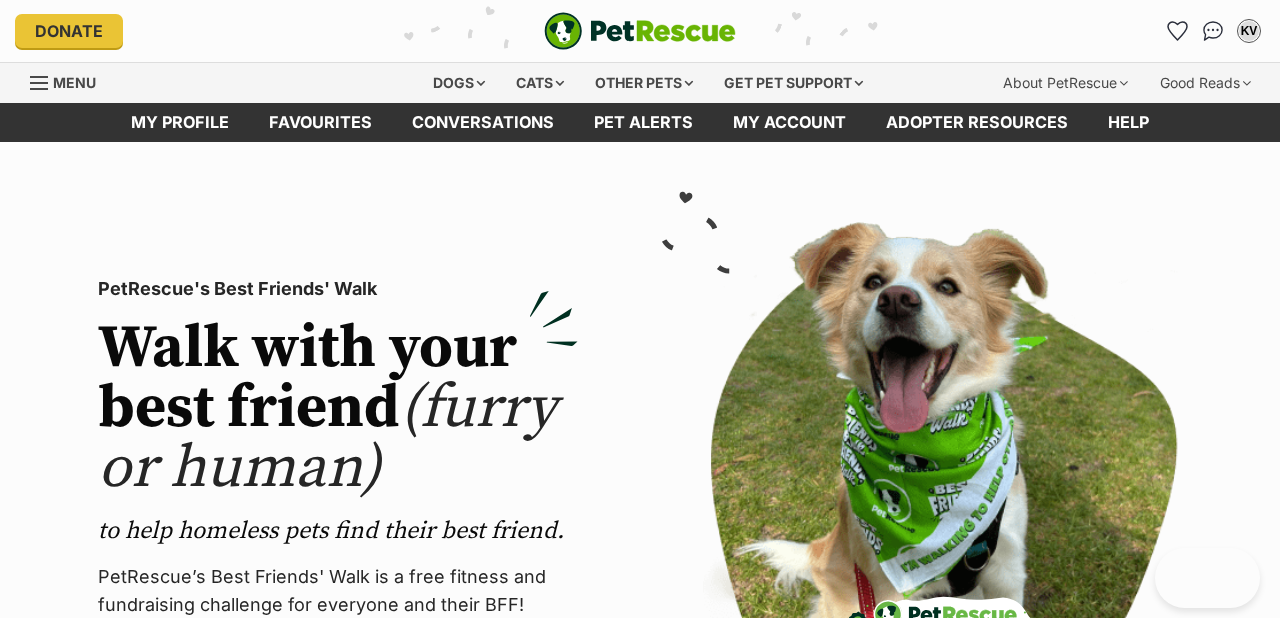 scroll, scrollTop: 0, scrollLeft: 0, axis: both 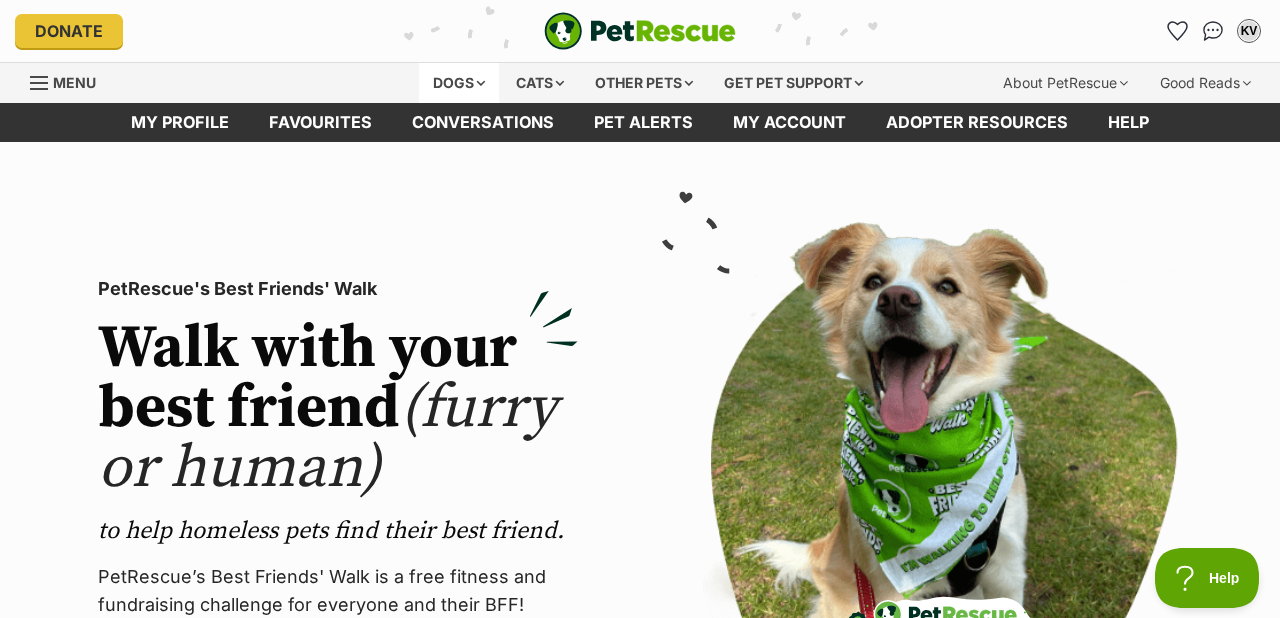 click on "Dogs" at bounding box center [459, 83] 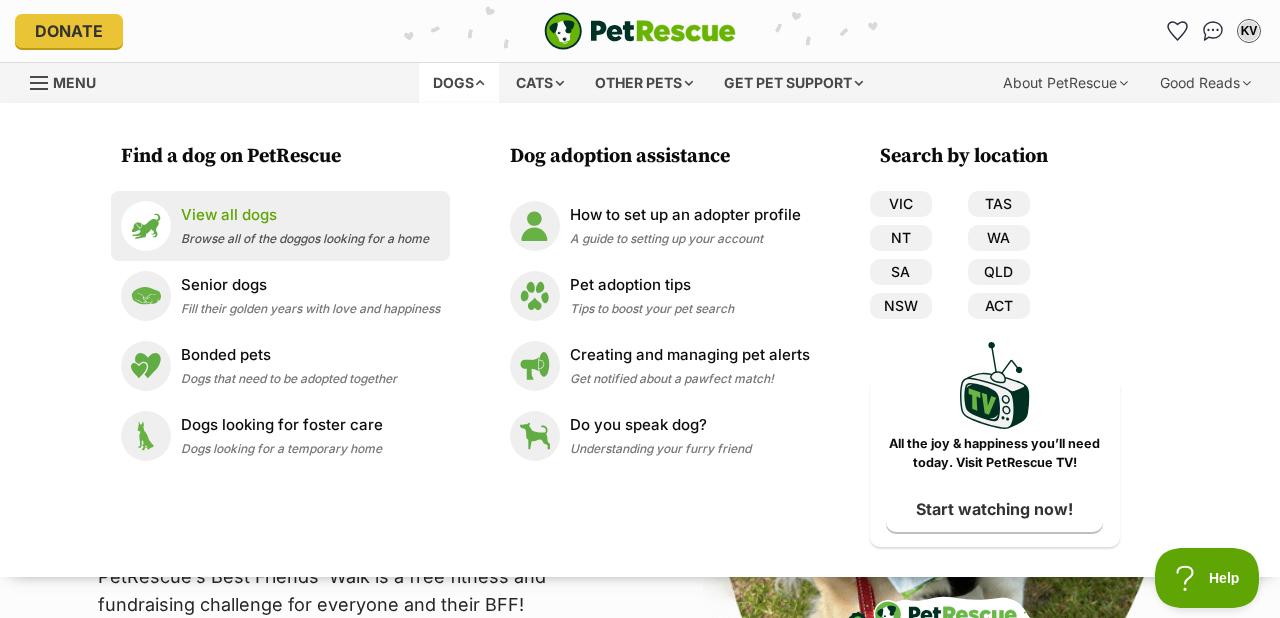 click on "Browse all of the doggos looking for a home" at bounding box center [305, 238] 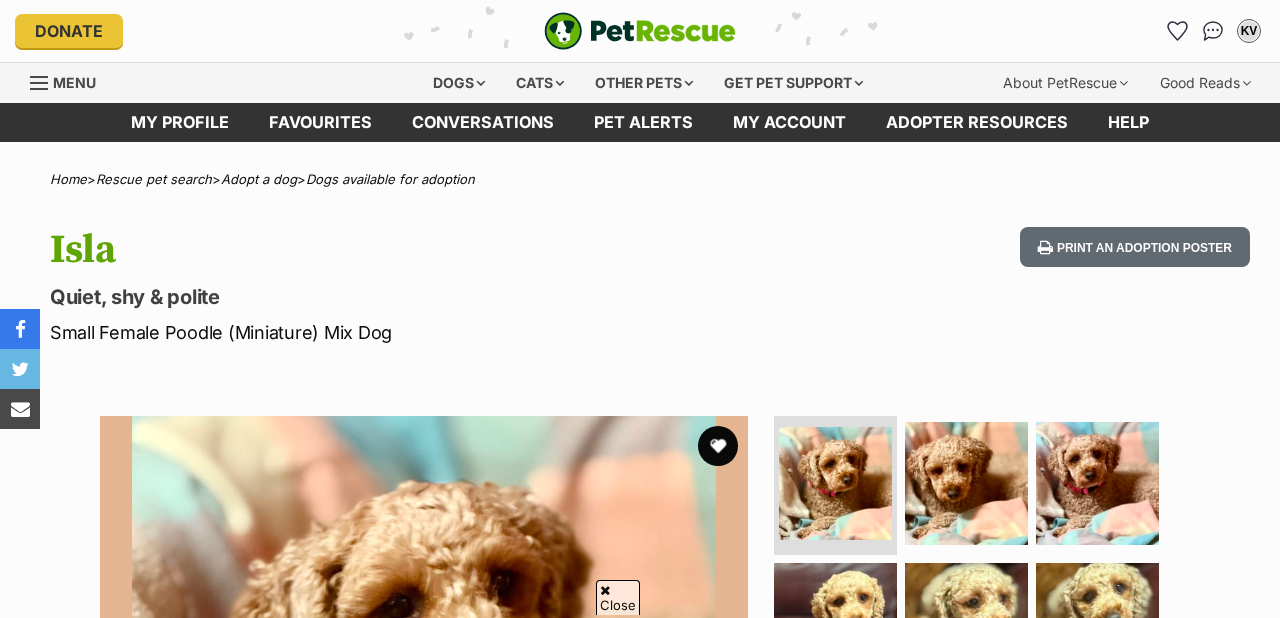 scroll, scrollTop: 1688, scrollLeft: 0, axis: vertical 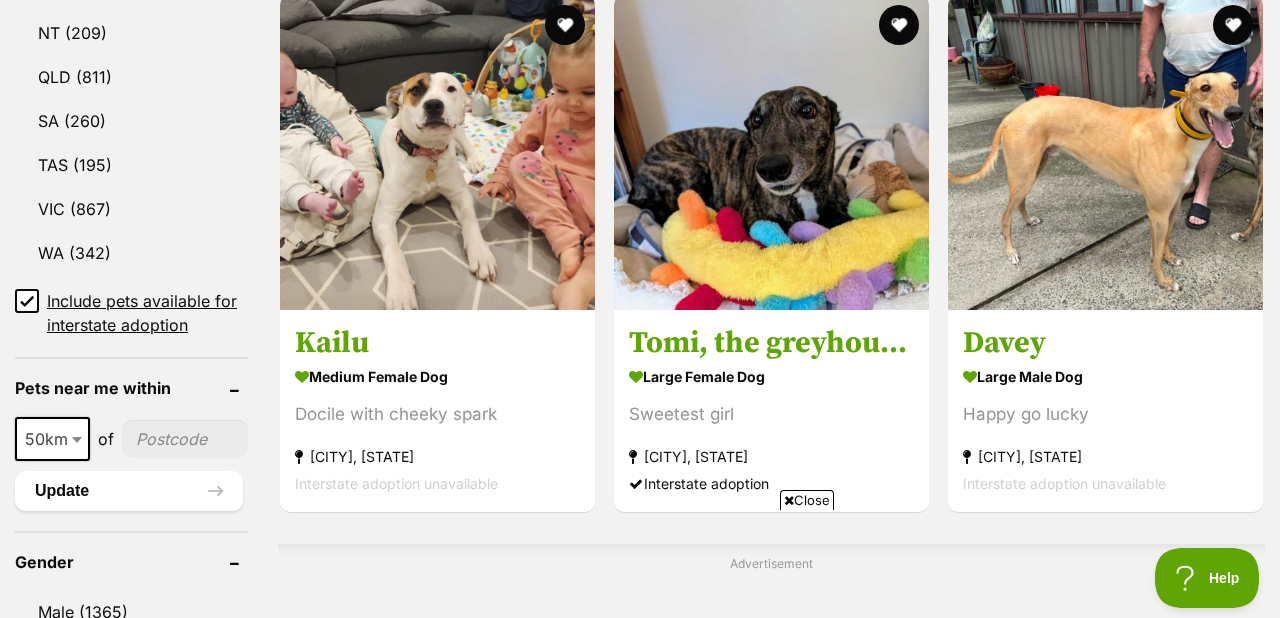 click on "Include pets available for interstate adoption" at bounding box center [147, 313] 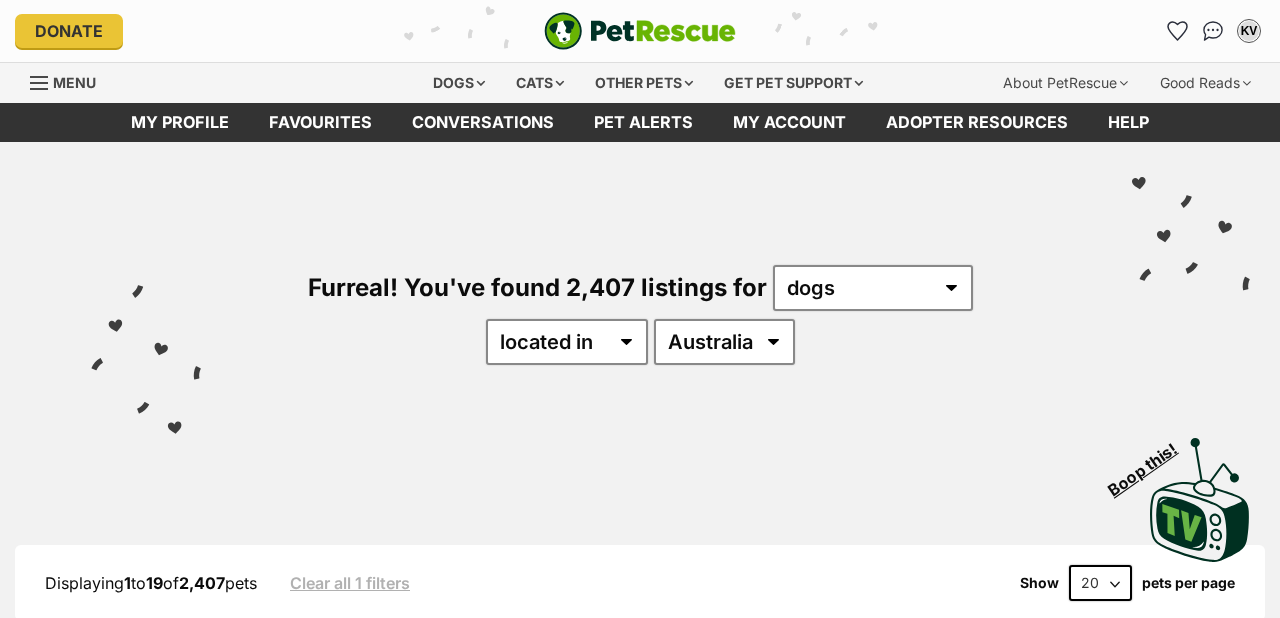 scroll, scrollTop: 0, scrollLeft: 0, axis: both 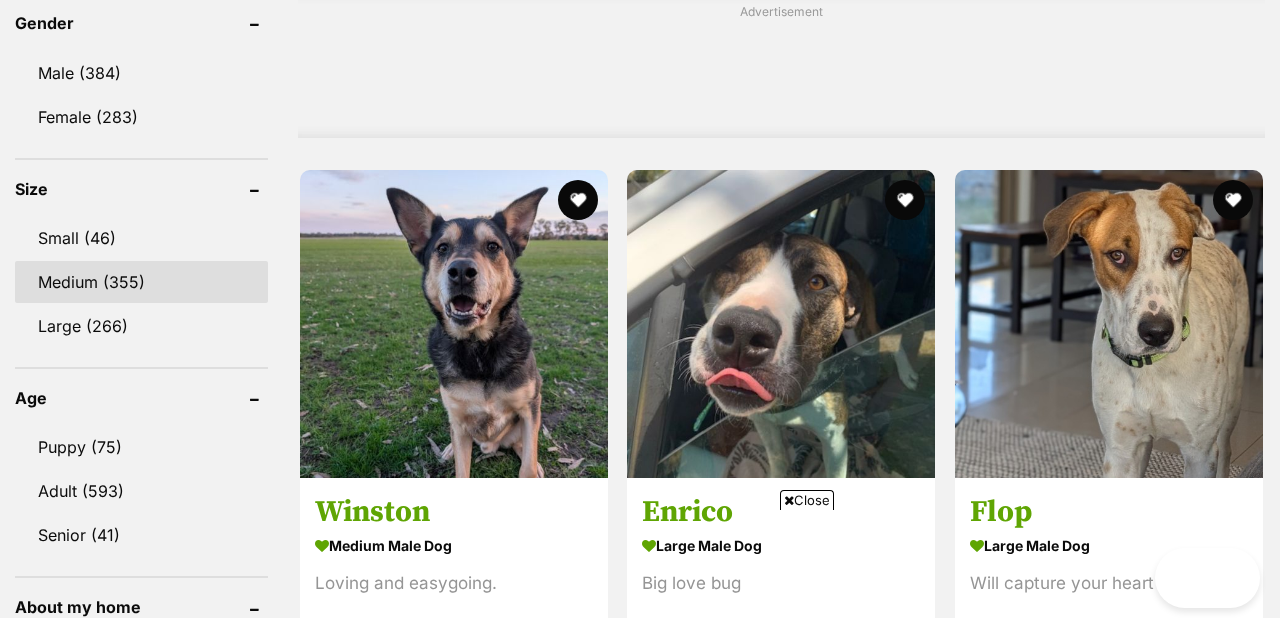 click on "Medium (355)" at bounding box center (141, 282) 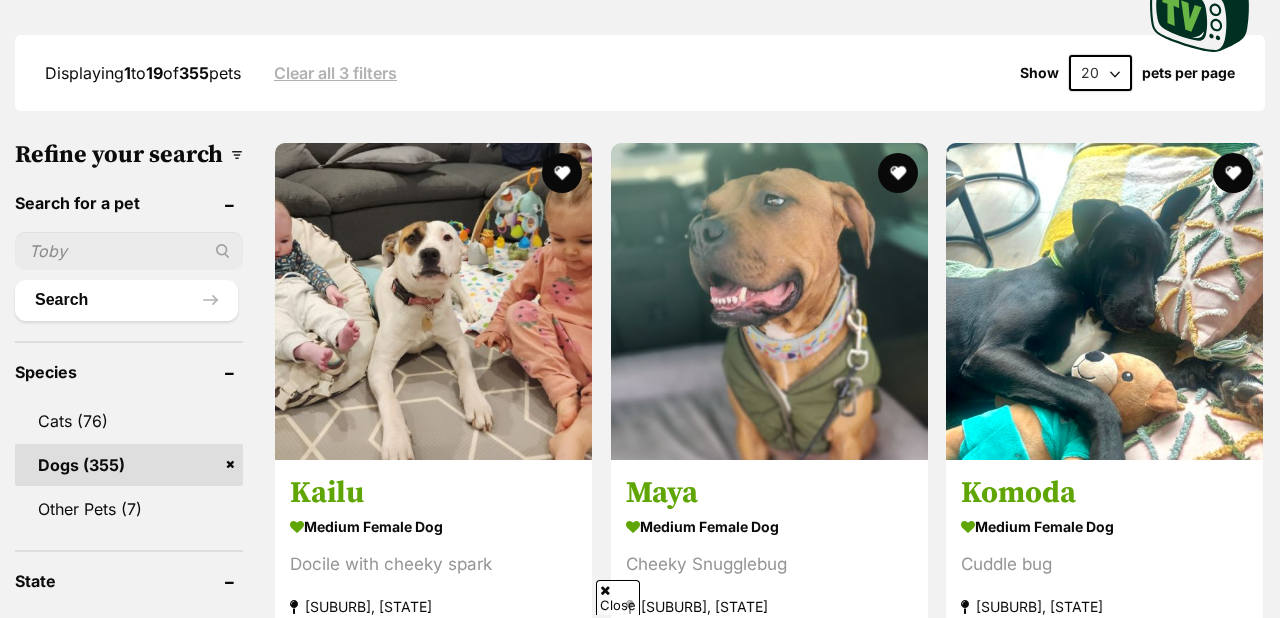 scroll, scrollTop: 510, scrollLeft: 0, axis: vertical 